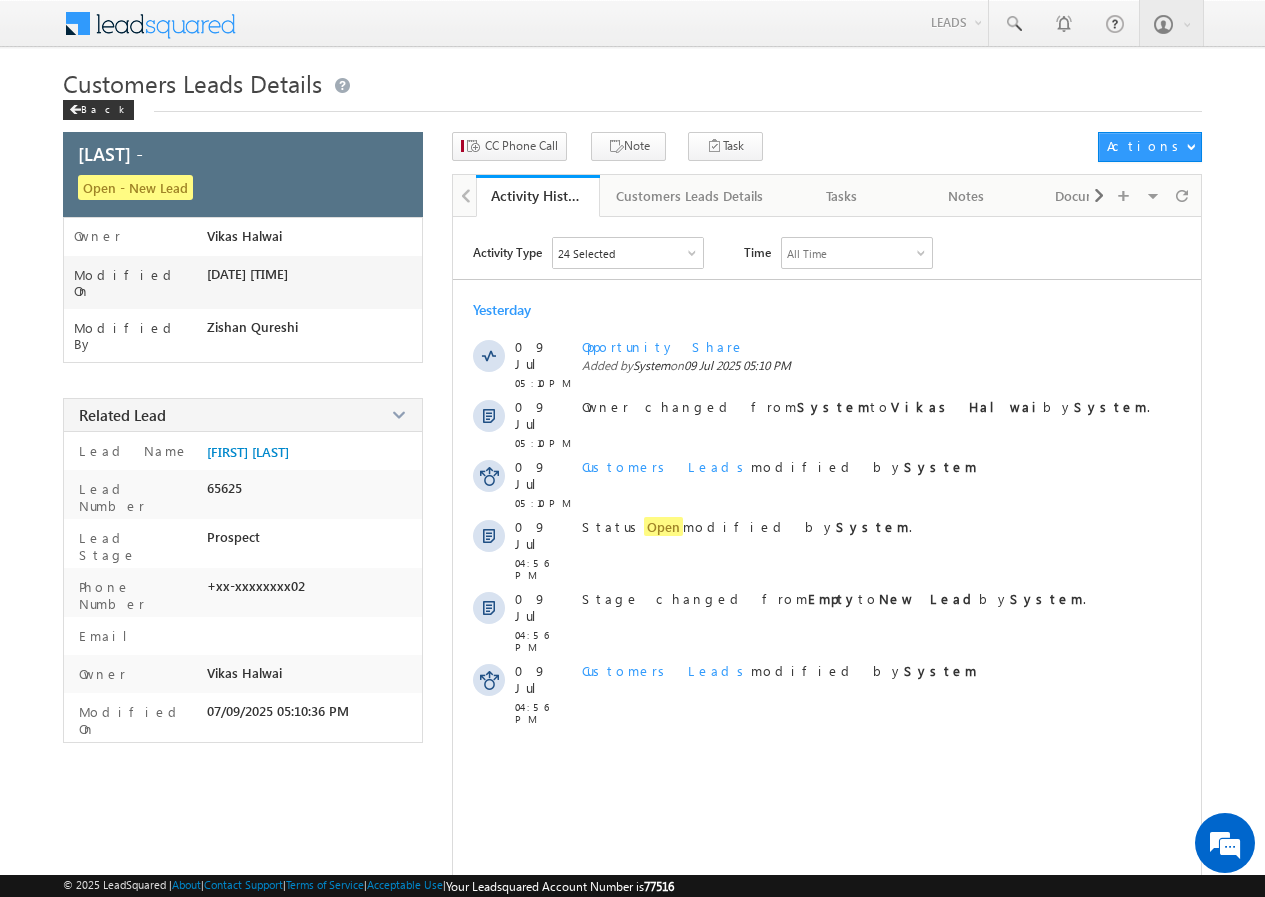 scroll, scrollTop: 0, scrollLeft: 0, axis: both 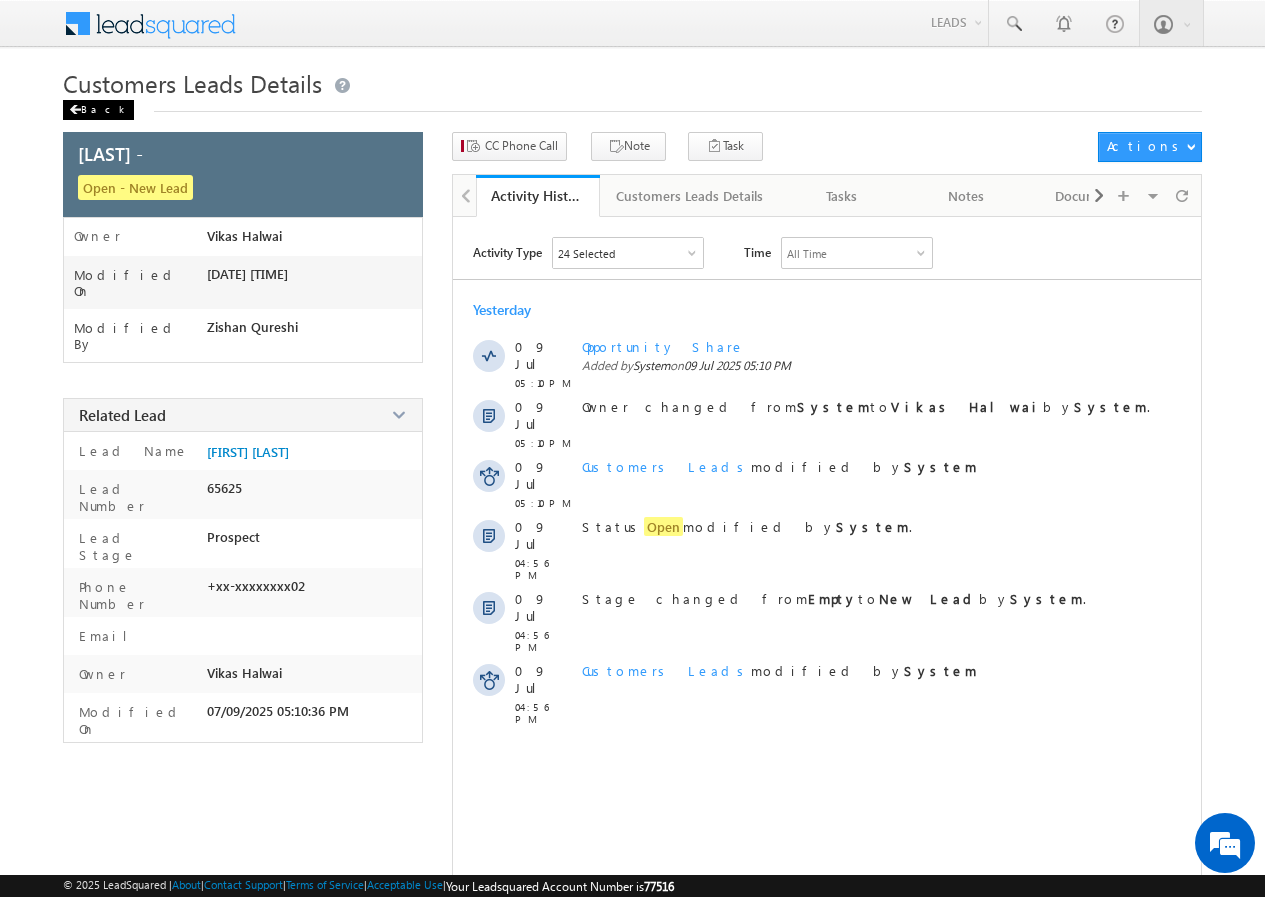 click on "Back" at bounding box center (98, 110) 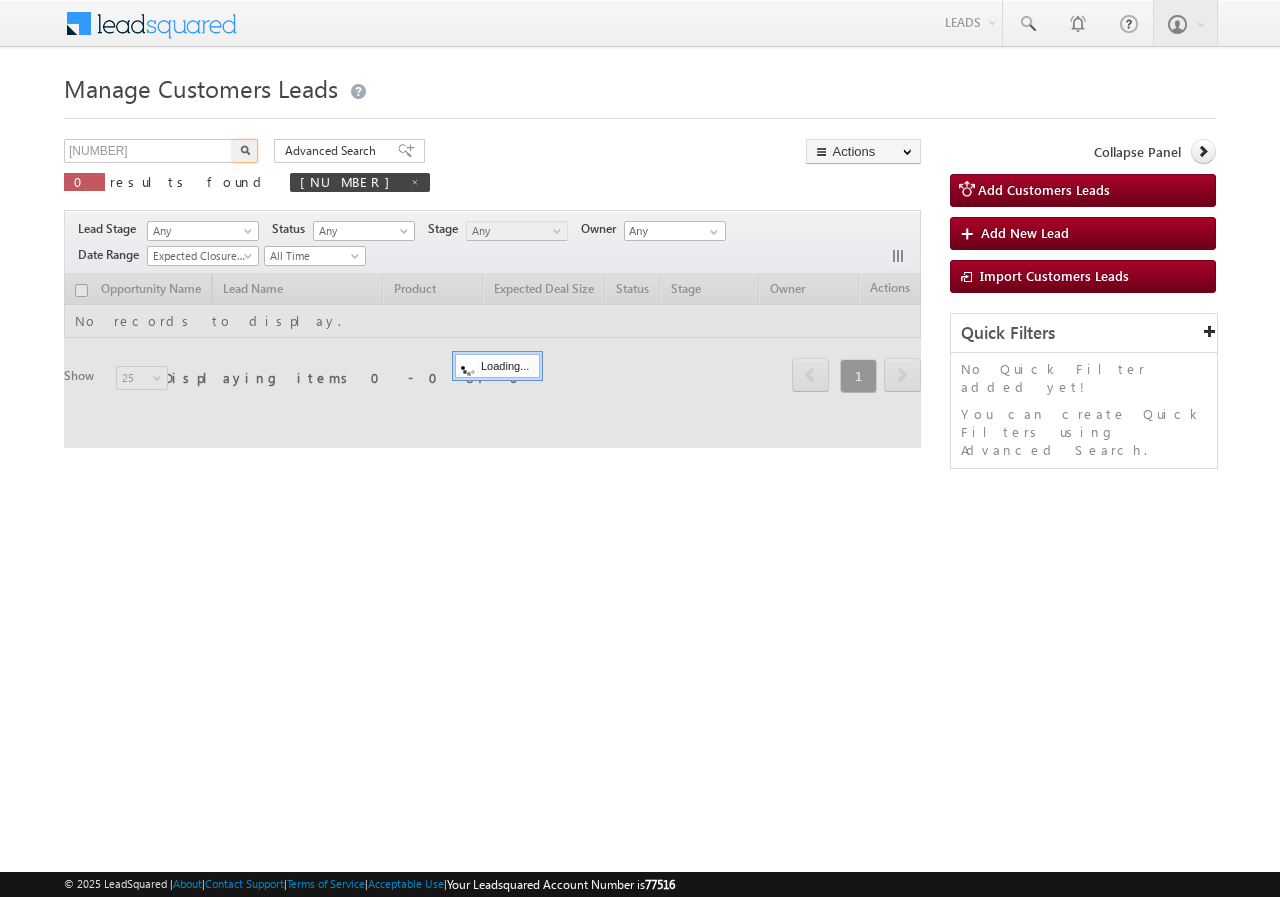 click on "557207" at bounding box center (149, 151) 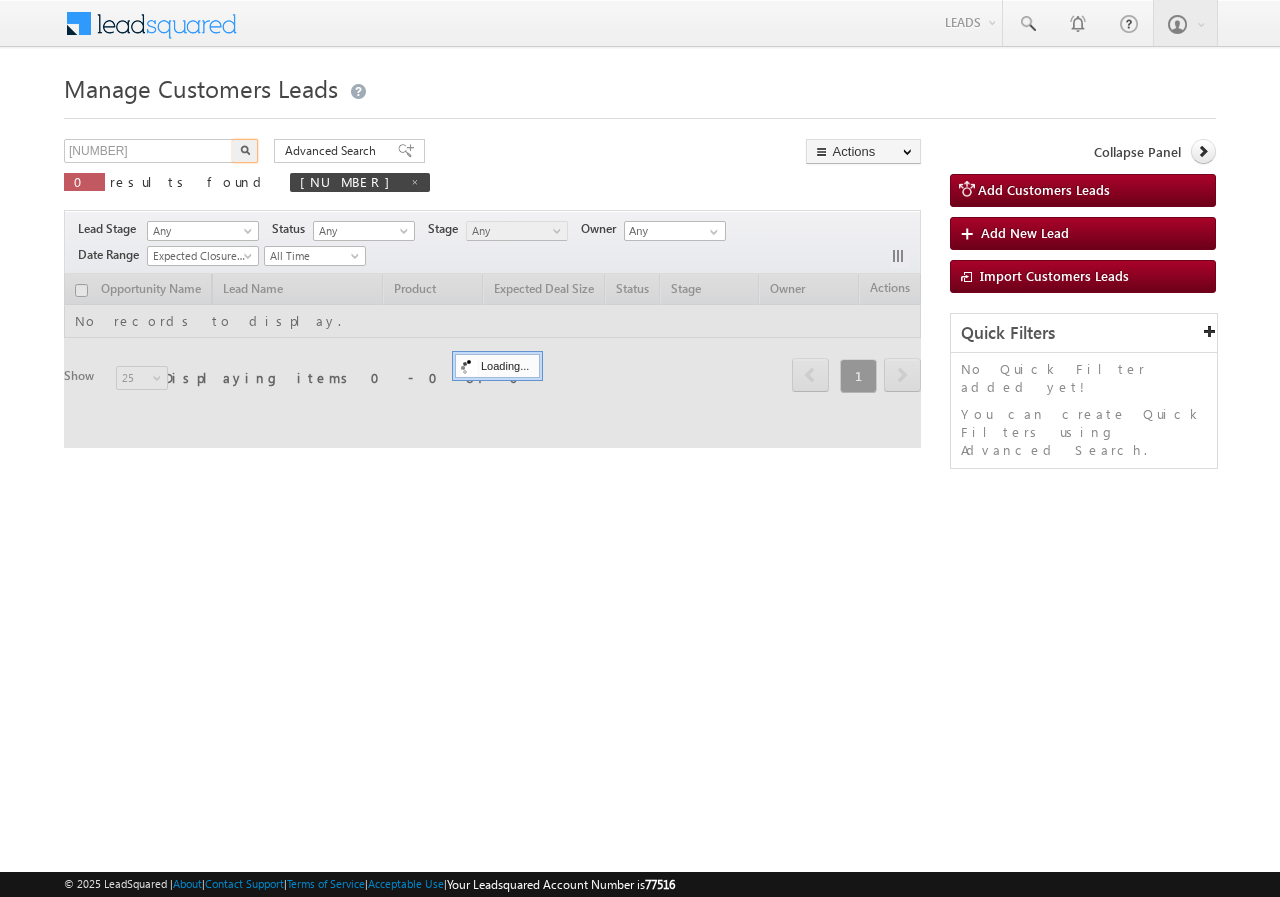 scroll, scrollTop: 0, scrollLeft: 0, axis: both 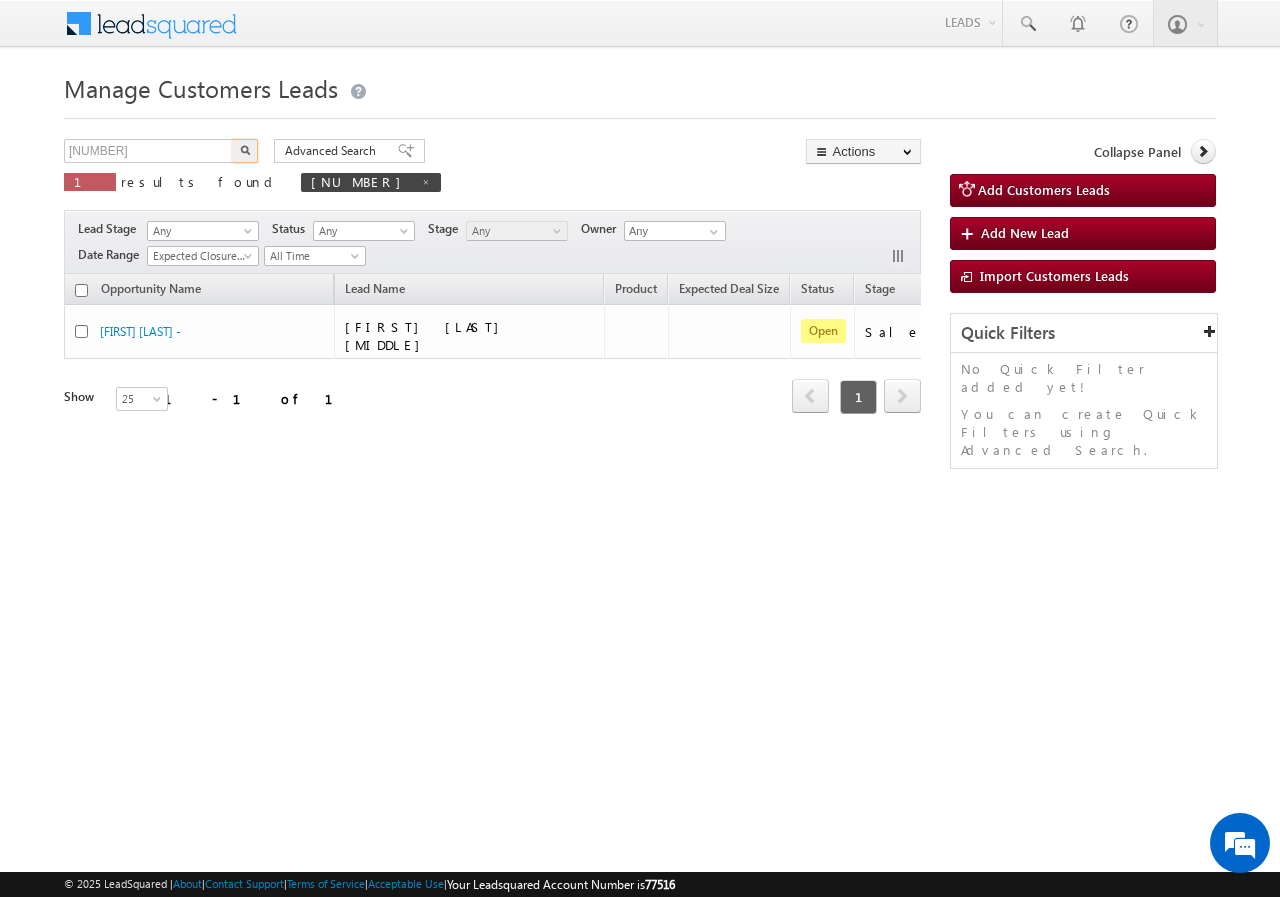 type on "557266" 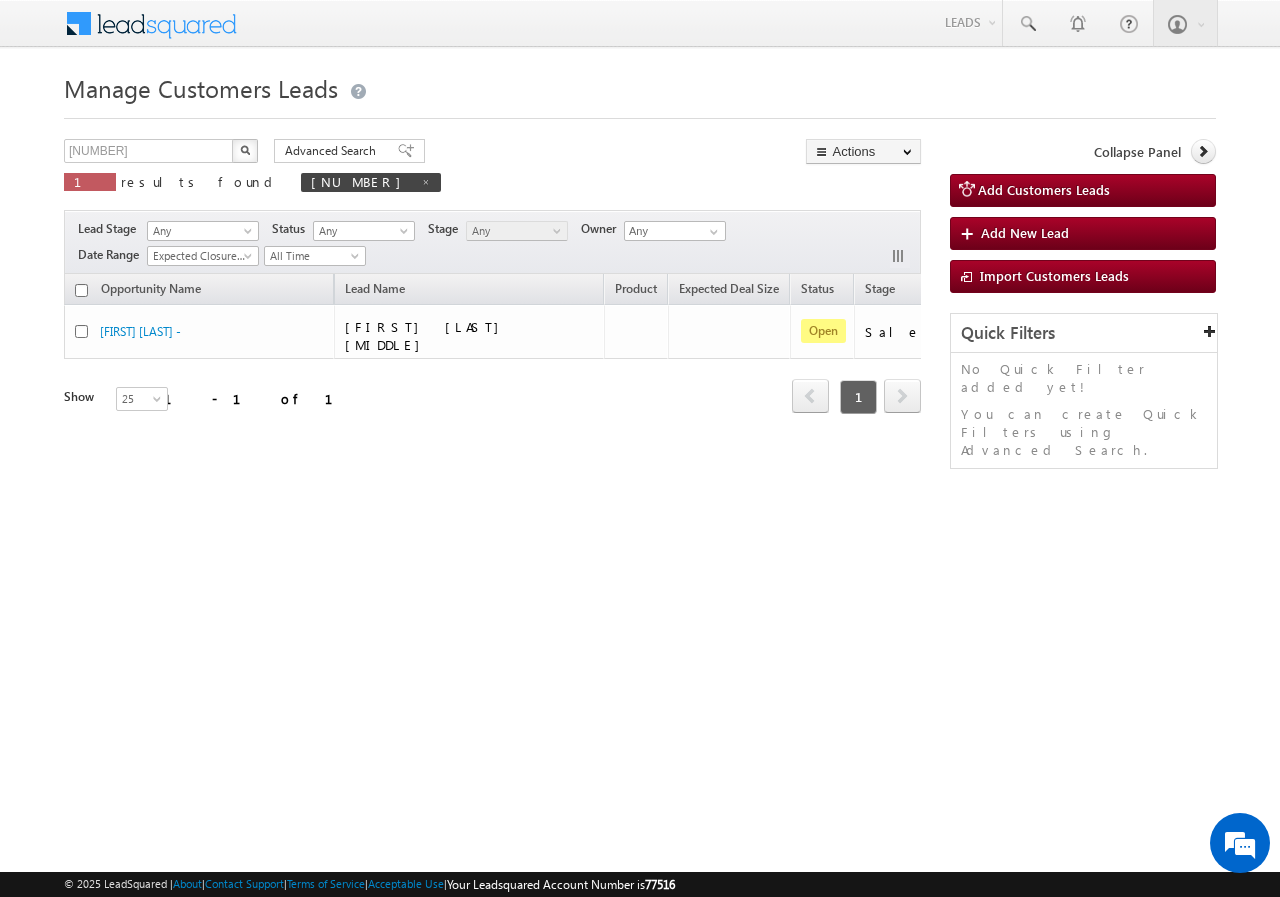 click at bounding box center [245, 150] 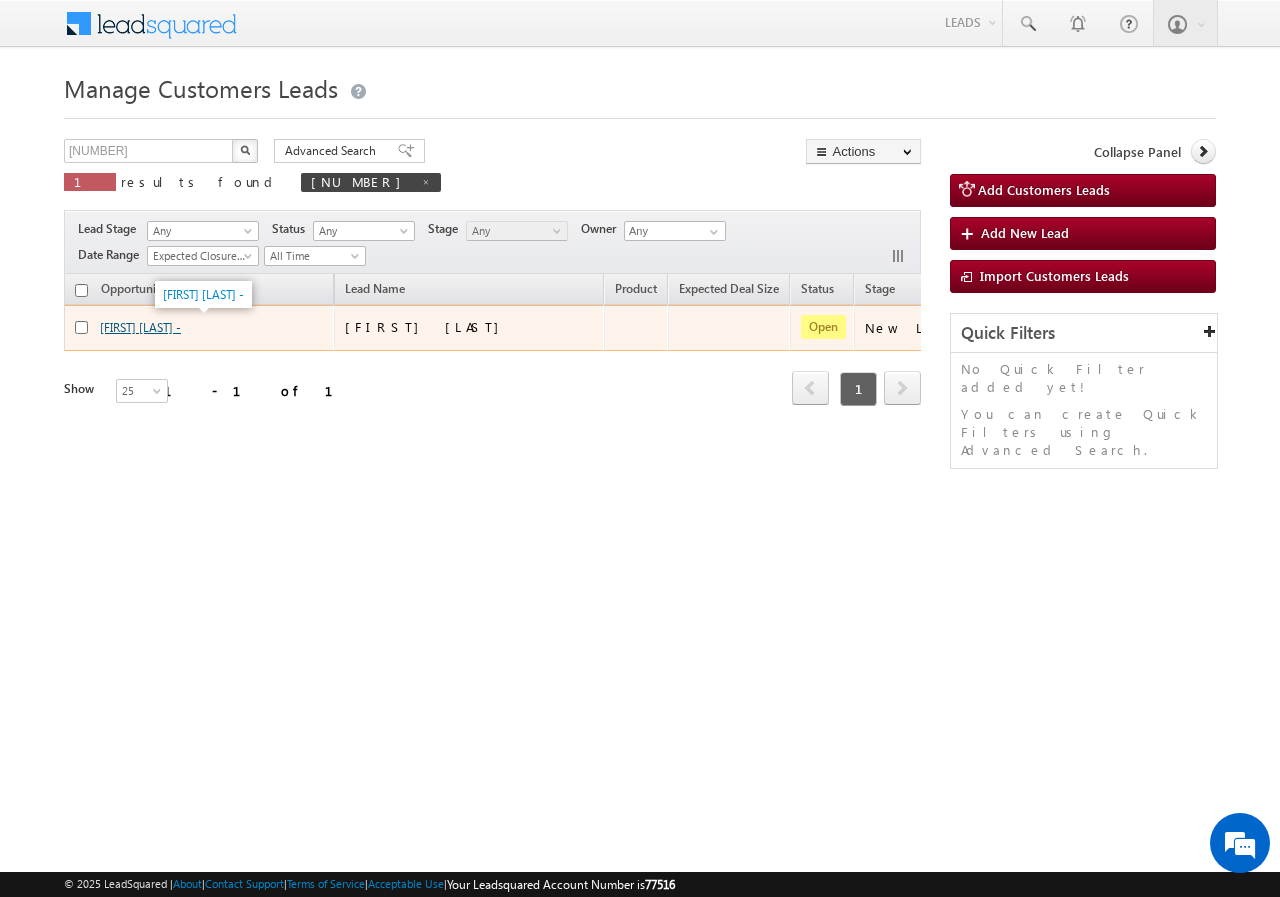 click on "[FIRST] [LAST]  -" at bounding box center (140, 327) 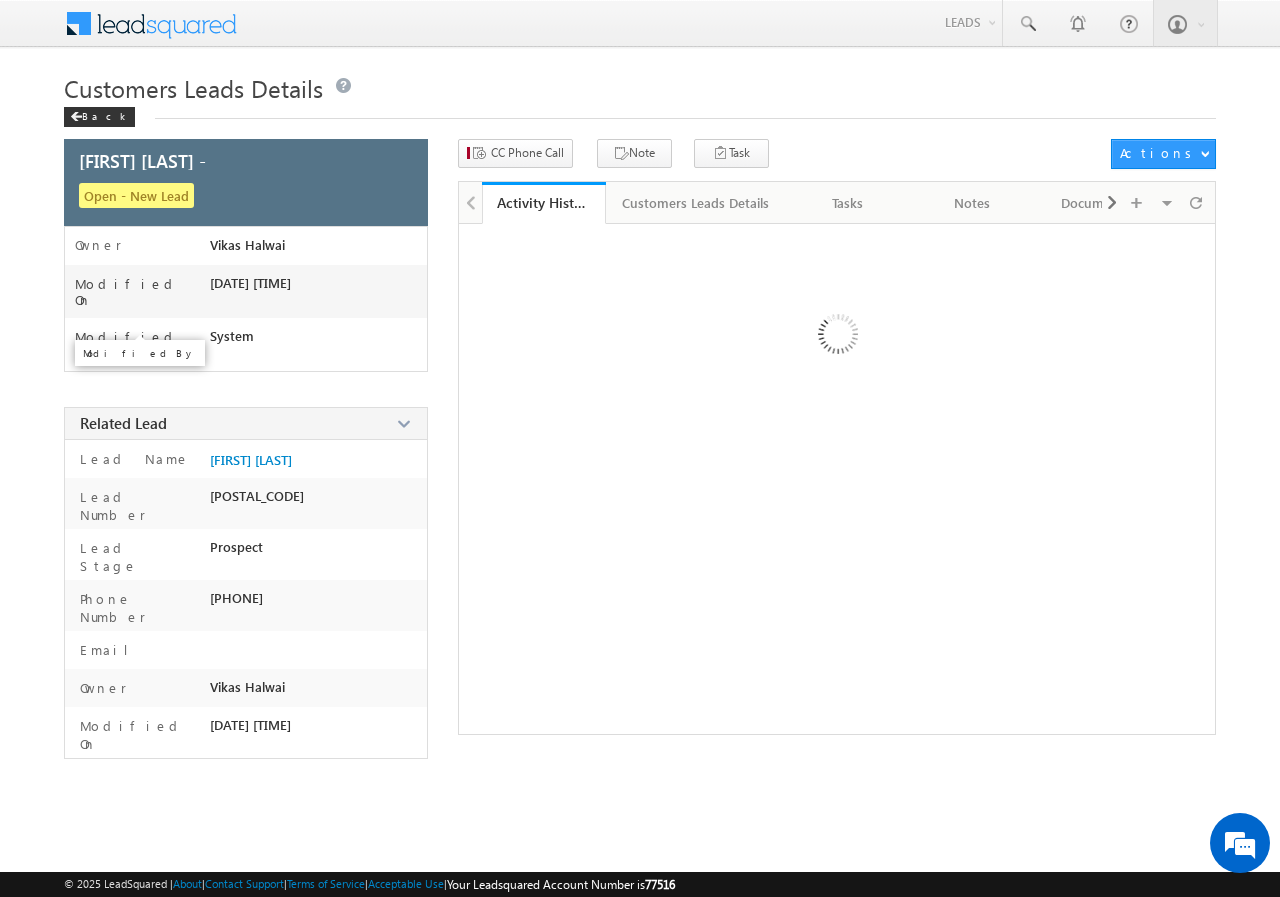 scroll, scrollTop: 0, scrollLeft: 0, axis: both 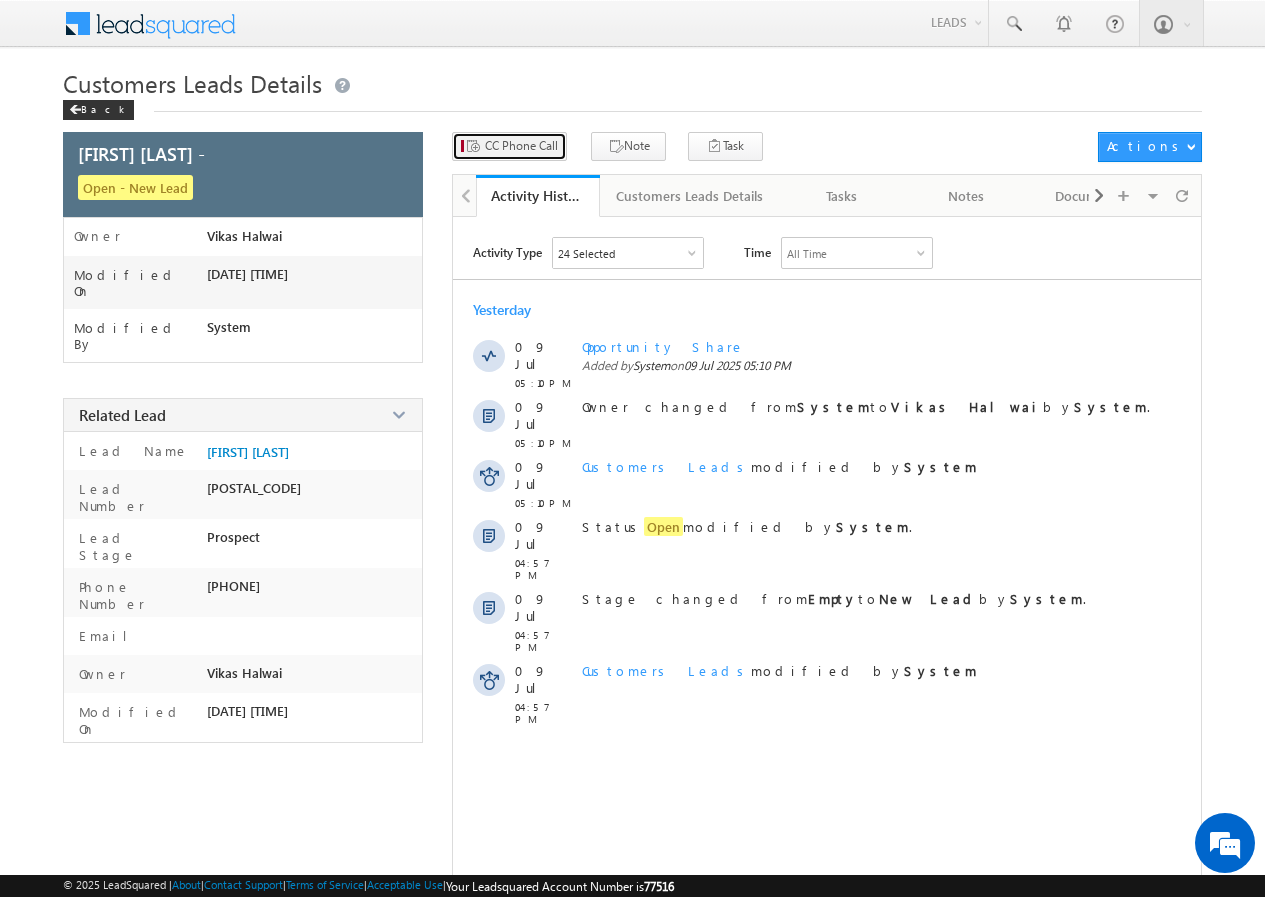 click on "CC Phone Call" at bounding box center (521, 146) 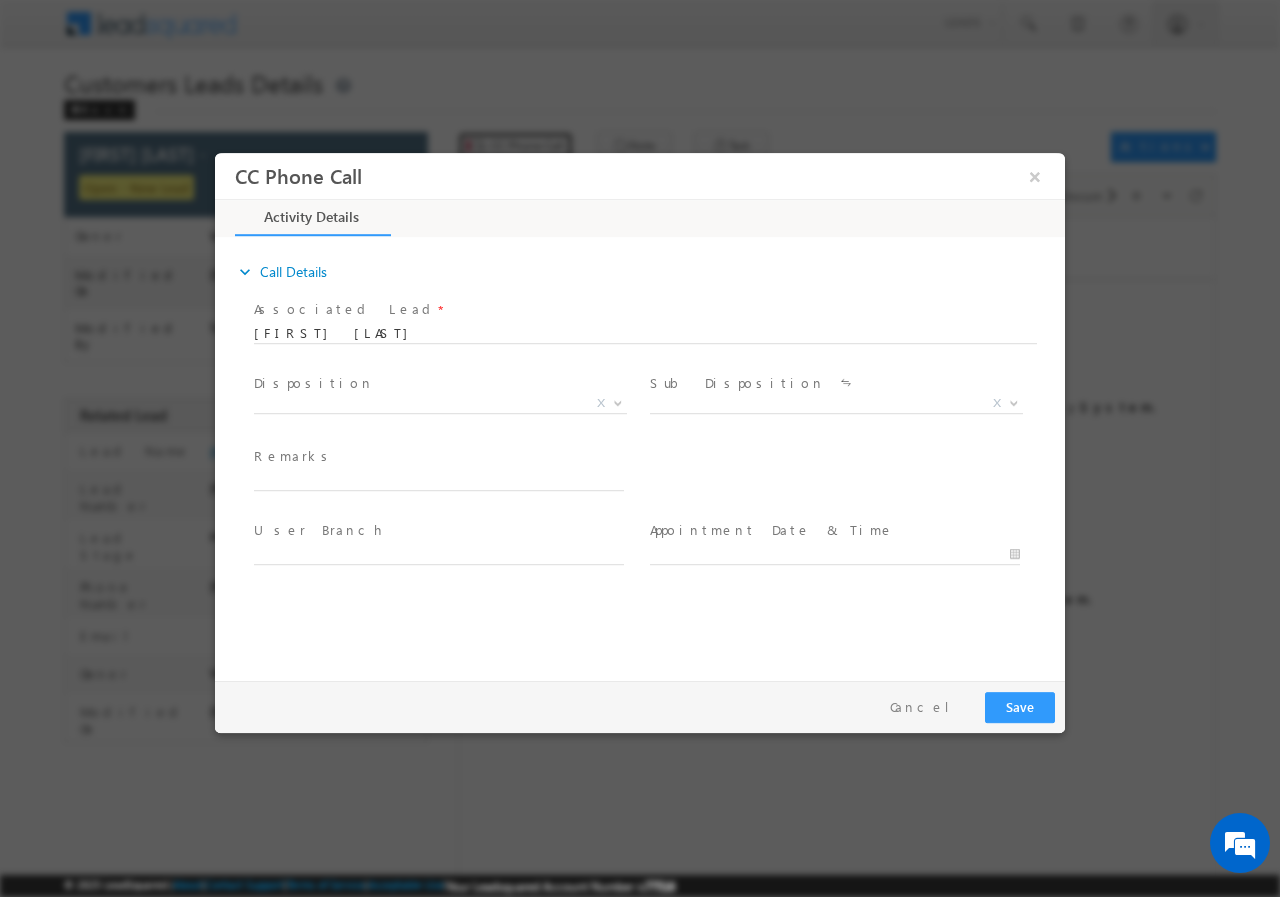 scroll, scrollTop: 0, scrollLeft: 0, axis: both 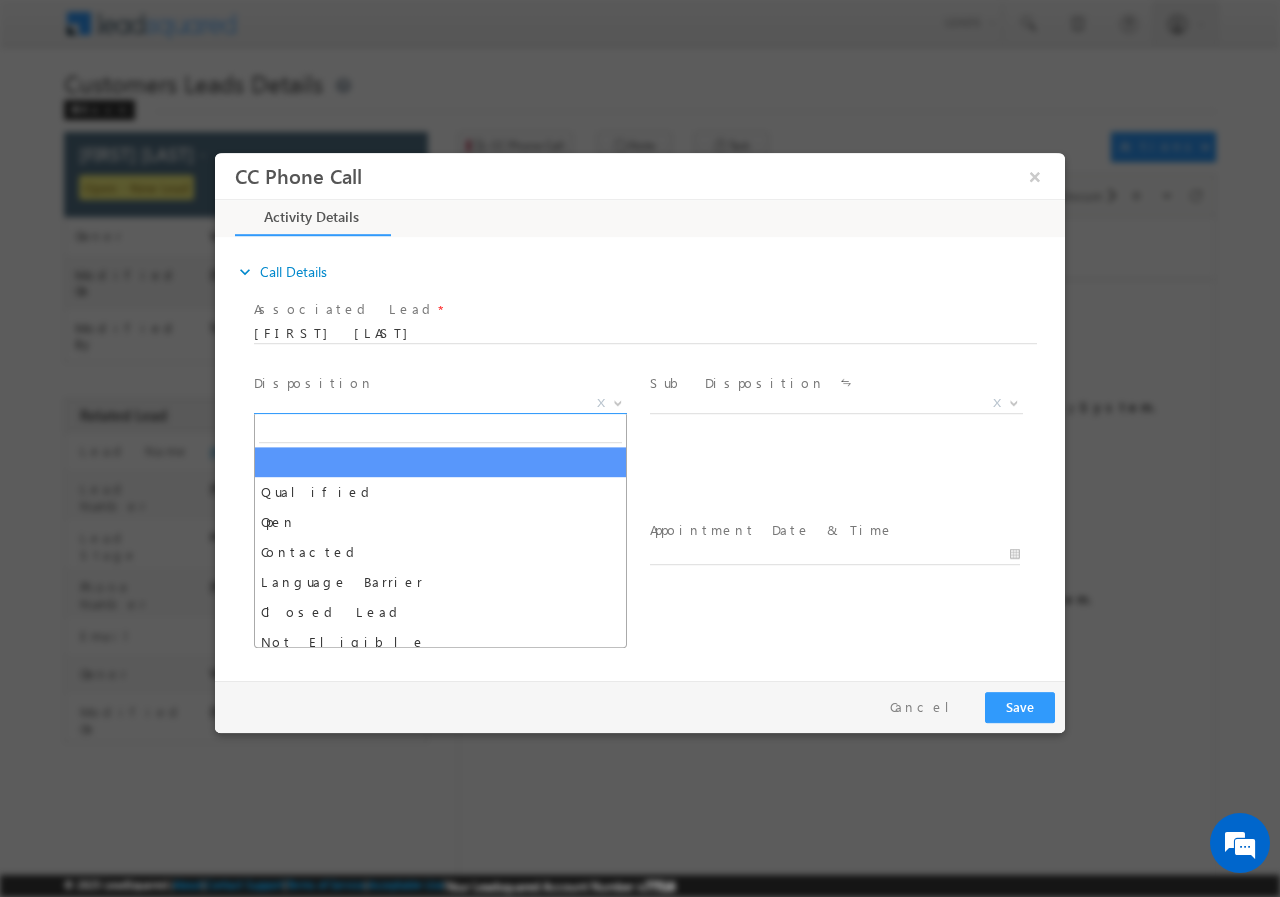 click on "X" at bounding box center (440, 403) 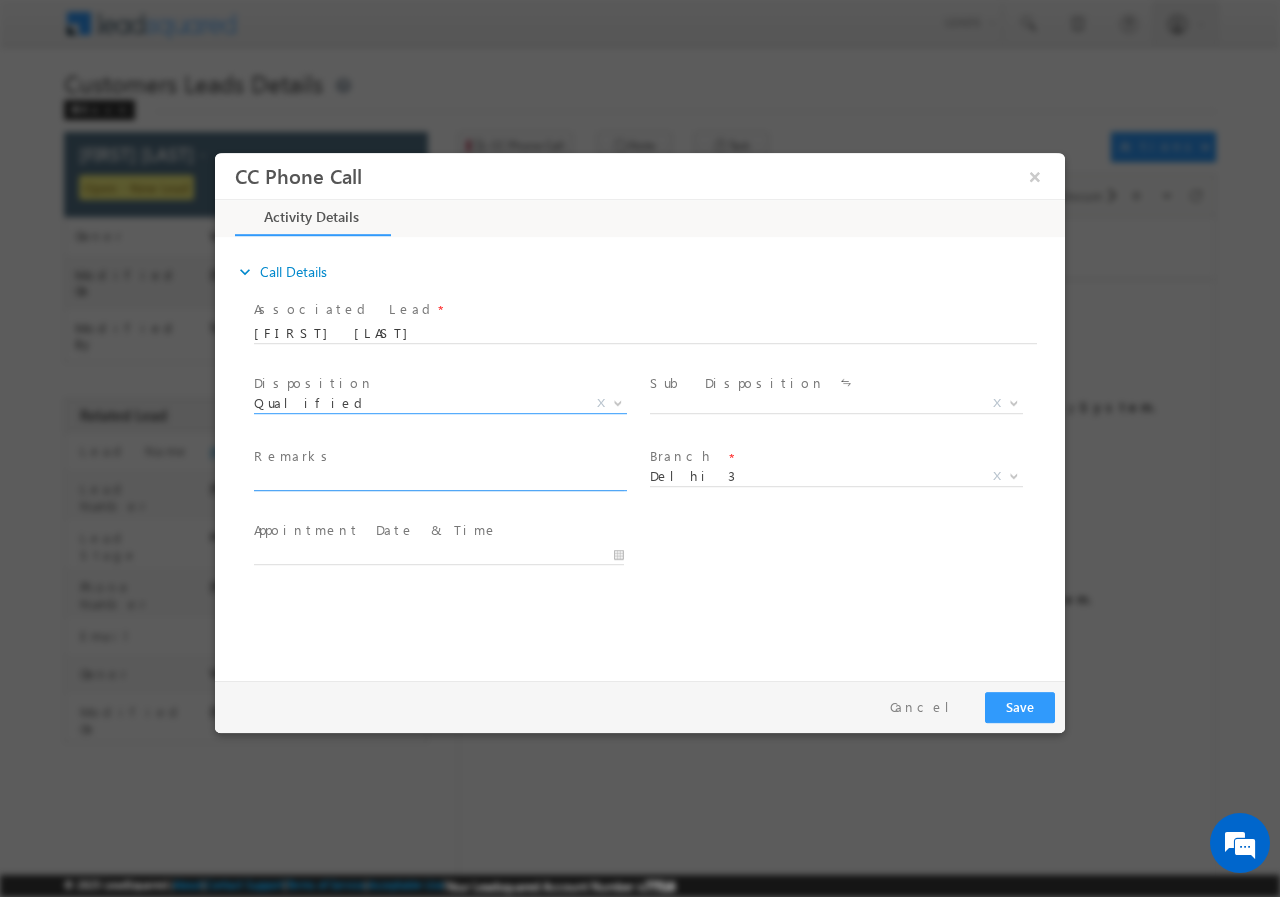 select on "Qualified" 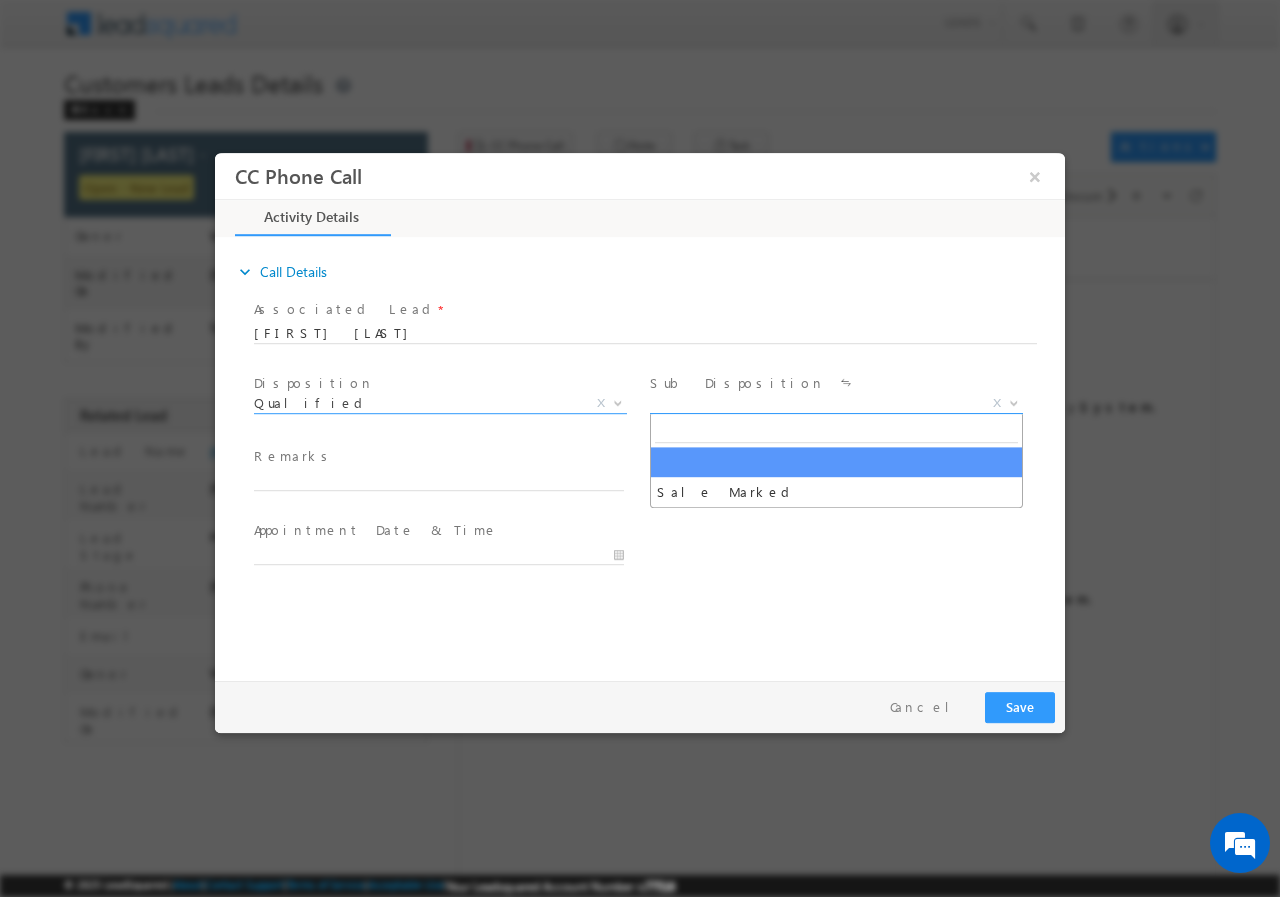 click on "X" at bounding box center [836, 403] 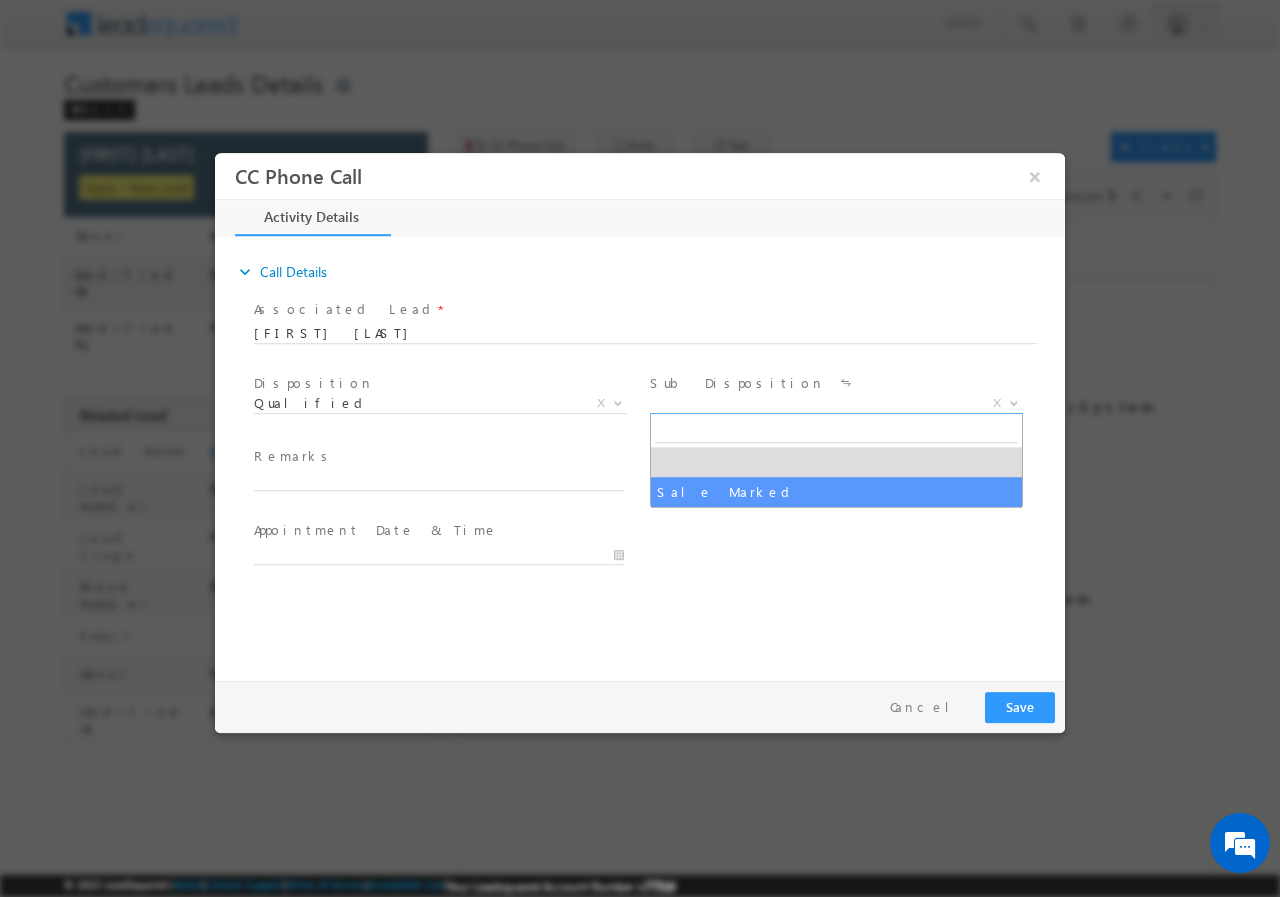 select on "Sale Marked" 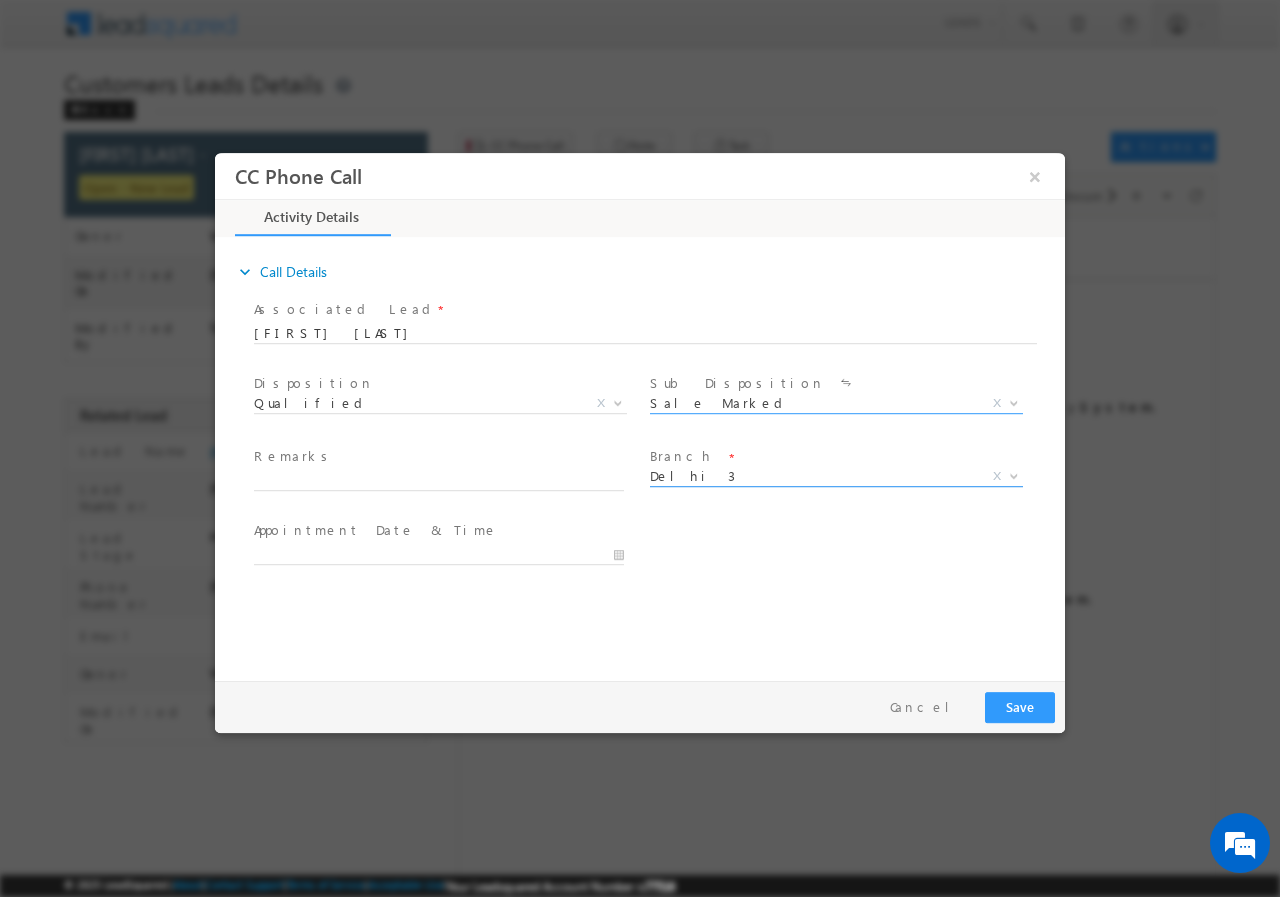 scroll, scrollTop: 0, scrollLeft: 0, axis: both 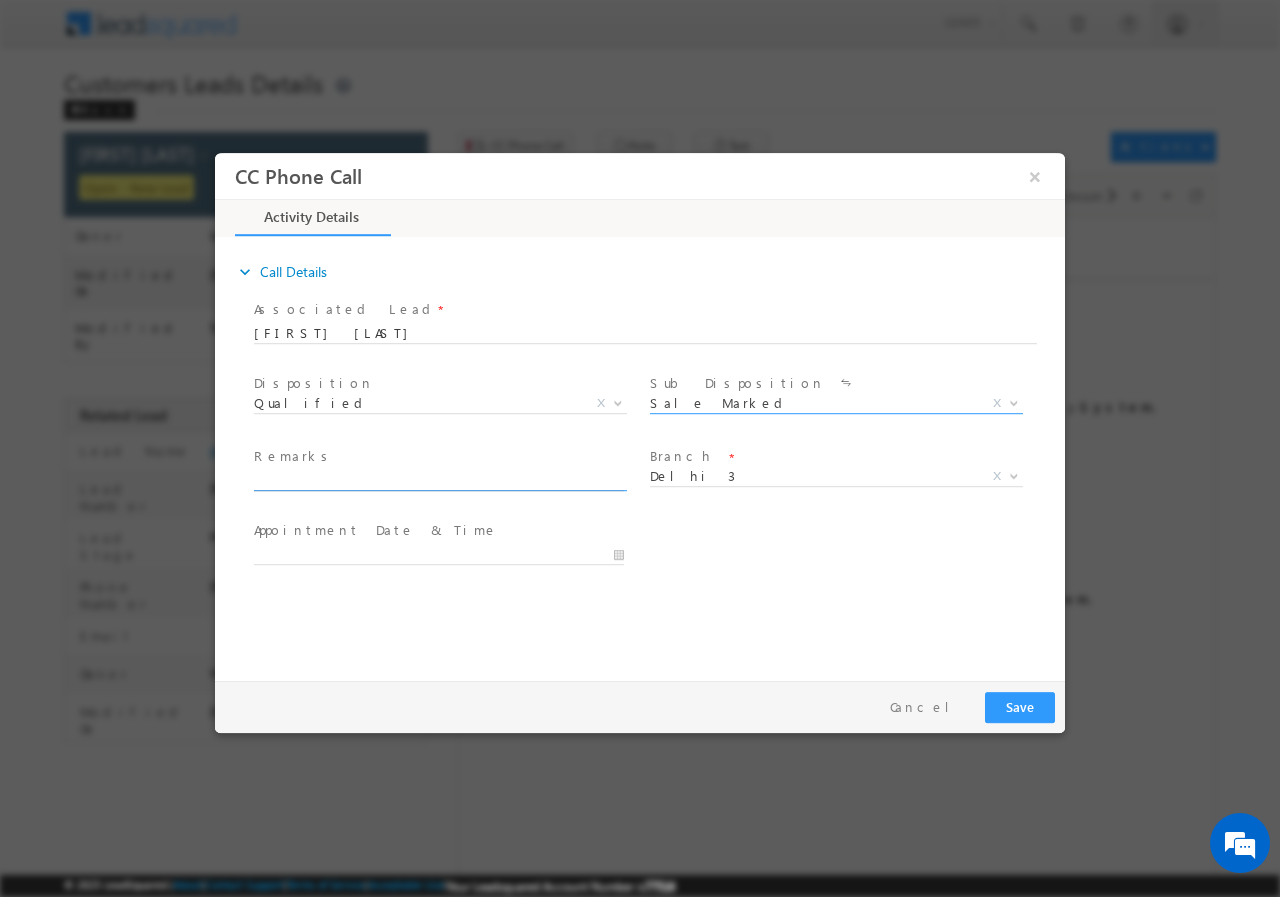 click at bounding box center [439, 480] 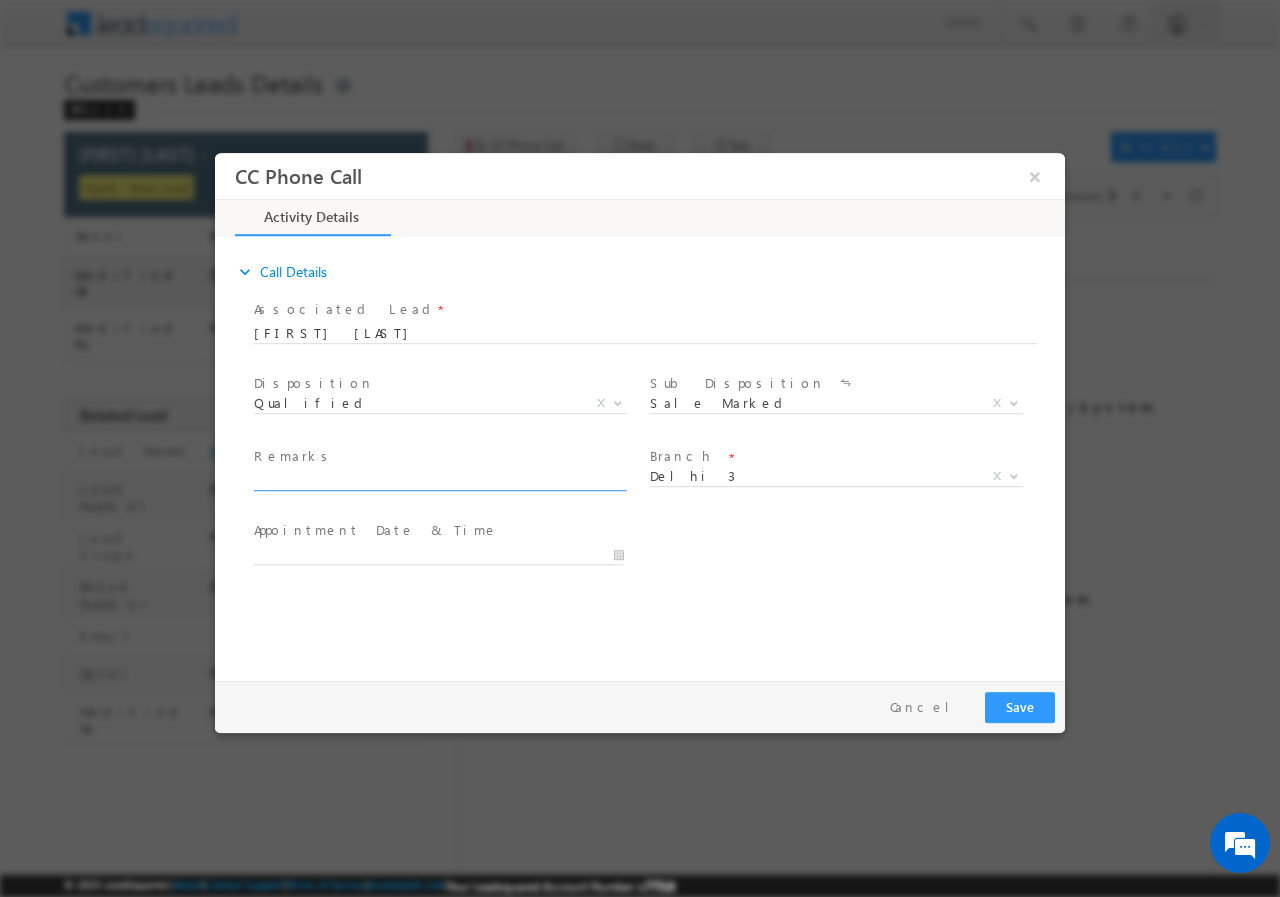 paste on "557266// Badri Prasad// LAP//LOAN REQ-2L//  PV-30L//  SELF EMP- 1L// AGE-49// 110008 DELHI// Cx IS READY TO MEET RM TOMORROW AFTER 11 AM" 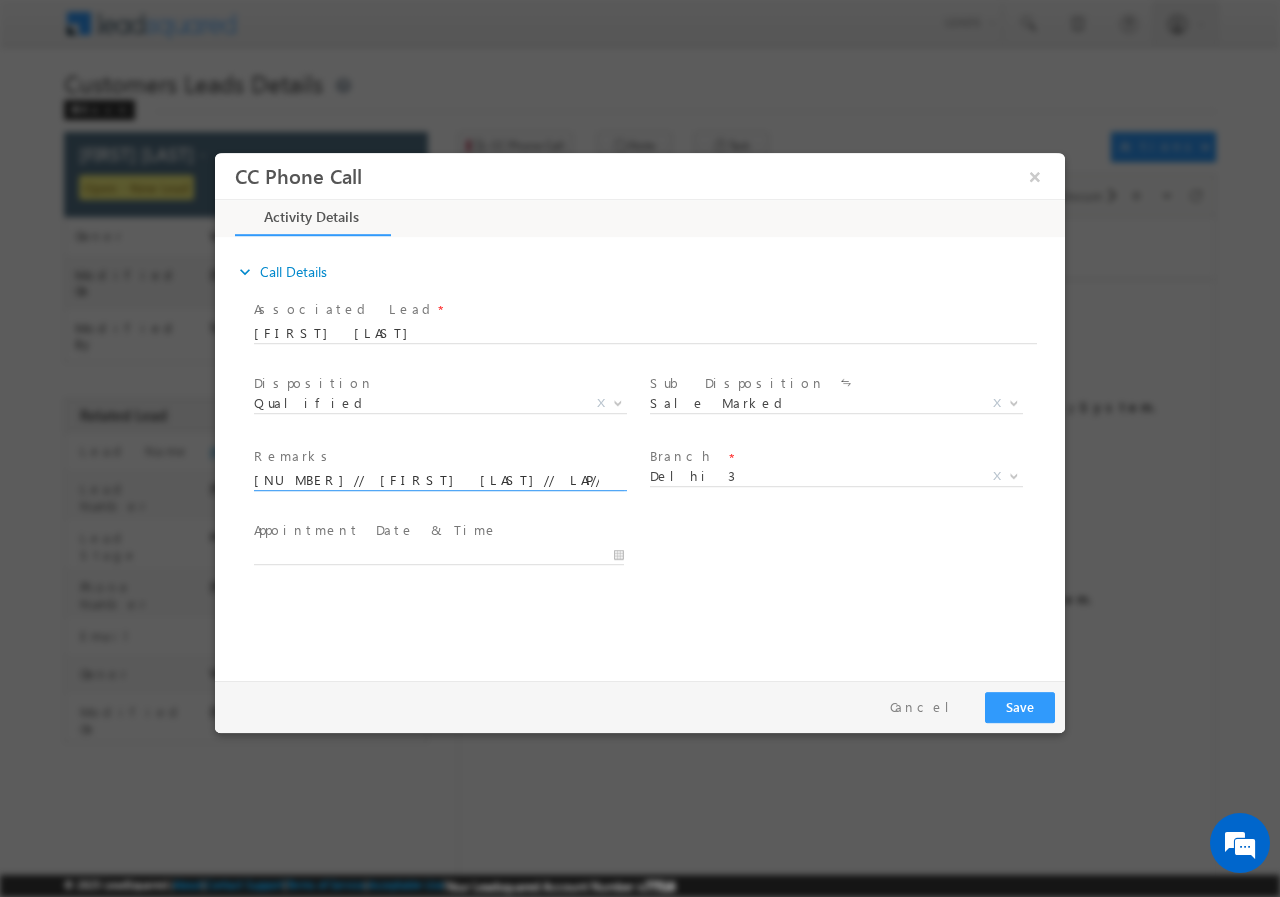 scroll, scrollTop: 0, scrollLeft: 531, axis: horizontal 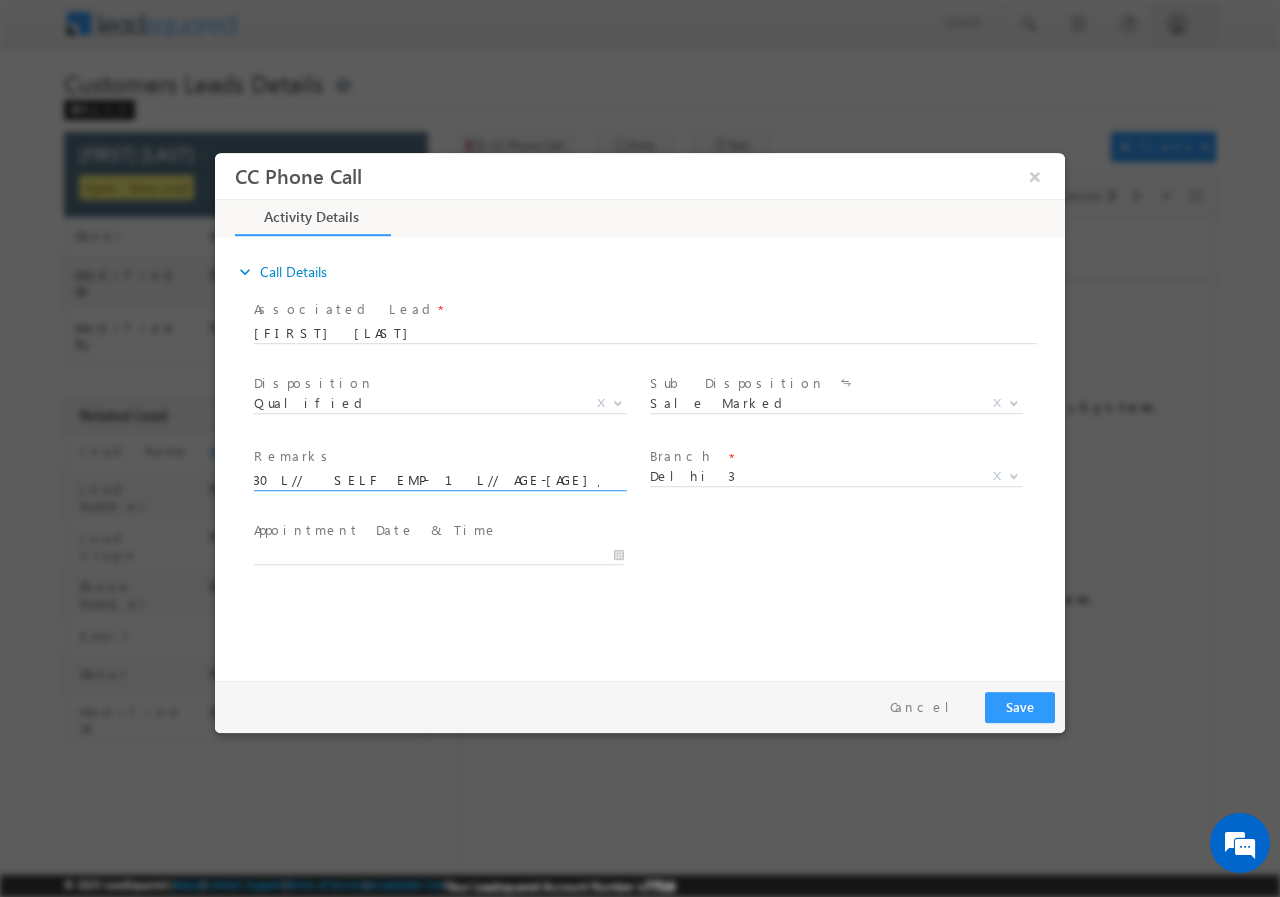 type on "557266// Badri Prasad// LAP//LOAN REQ-2L//  PV-30L//  SELF EMP- 1L// AGE-49// 110008 DELHI// Cx IS READY TO MEET RM TOMORROW AFTER 11 AM" 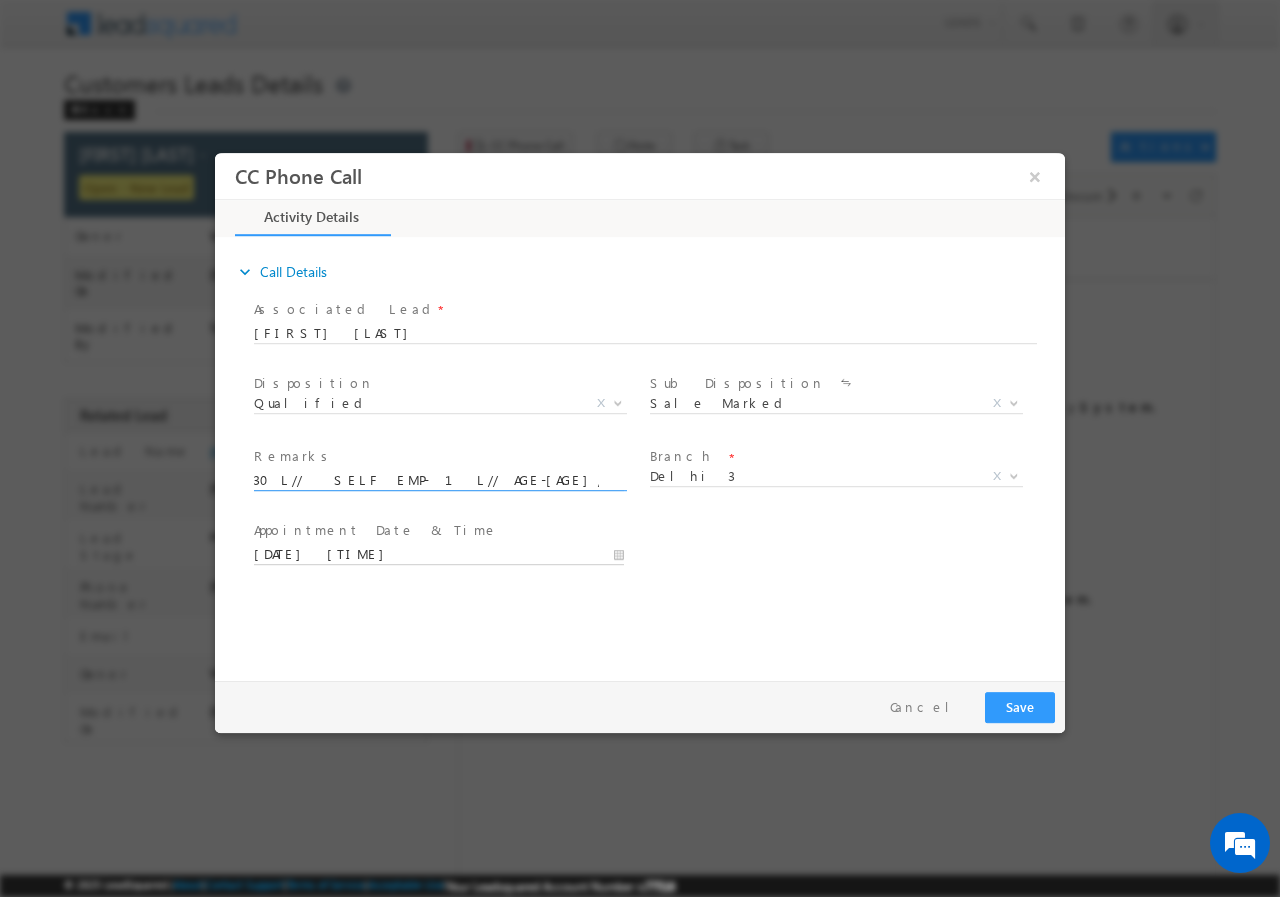 click on "07/10/2025 6:25 PM" at bounding box center (439, 554) 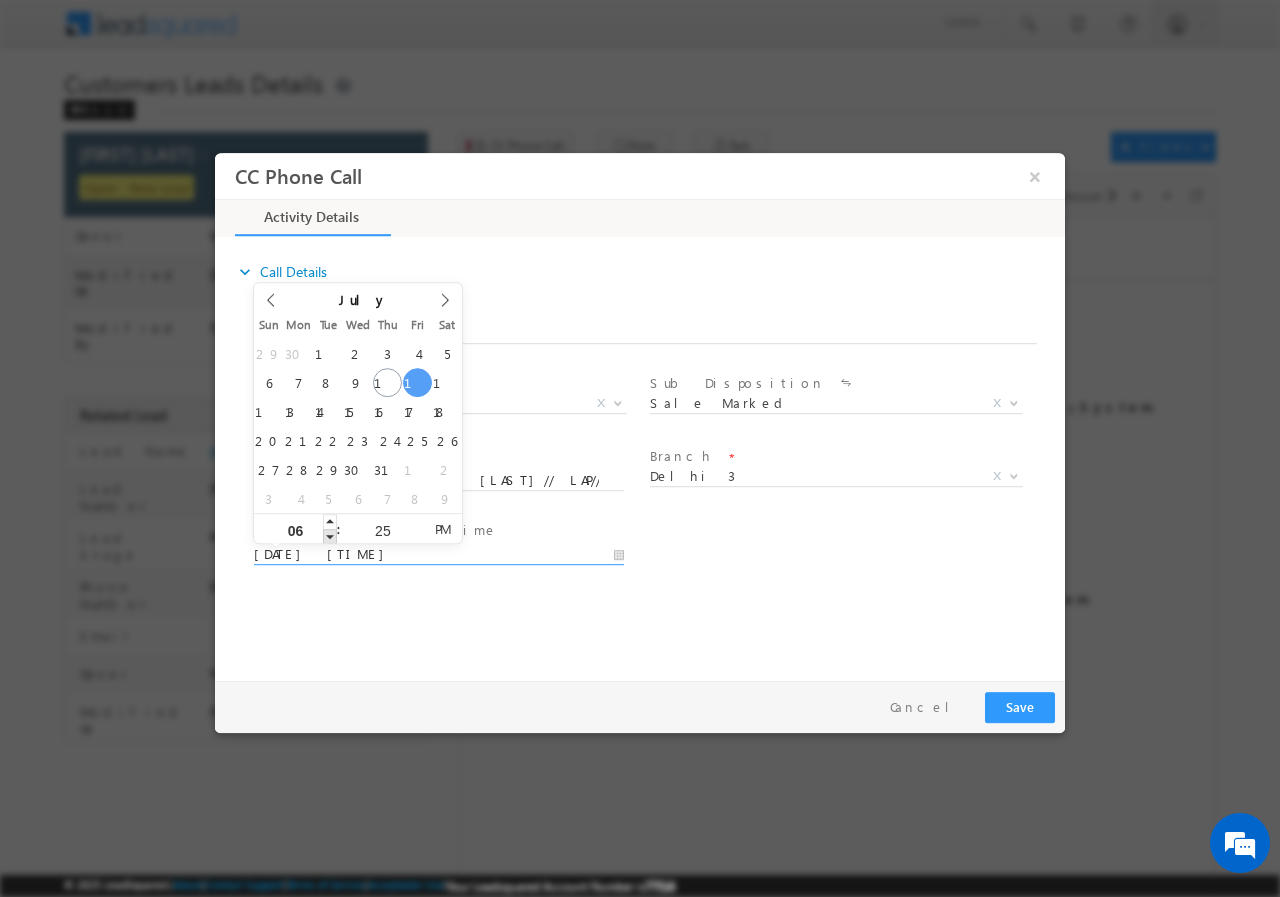 type on "07/11/2025 5:25 PM" 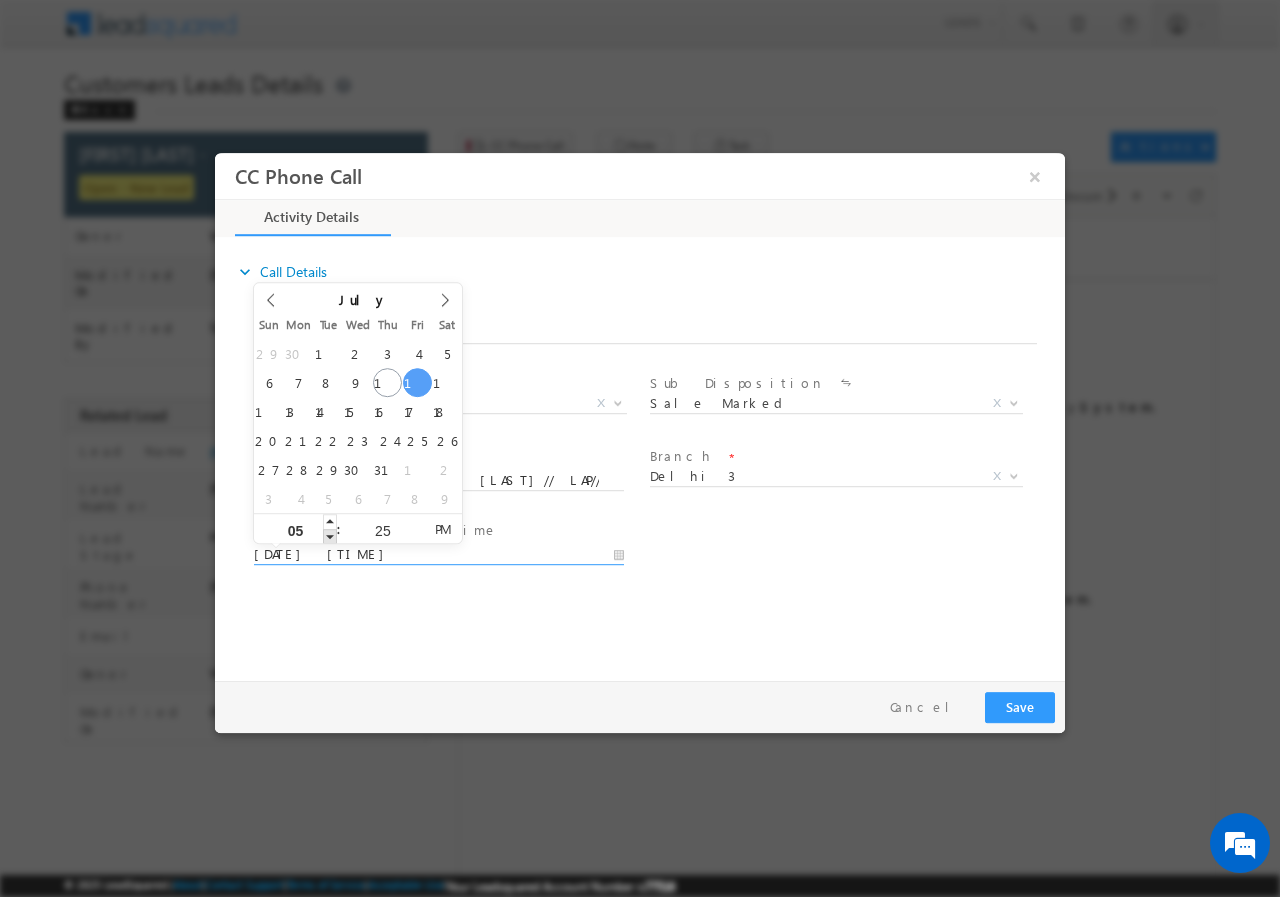 click at bounding box center (330, 535) 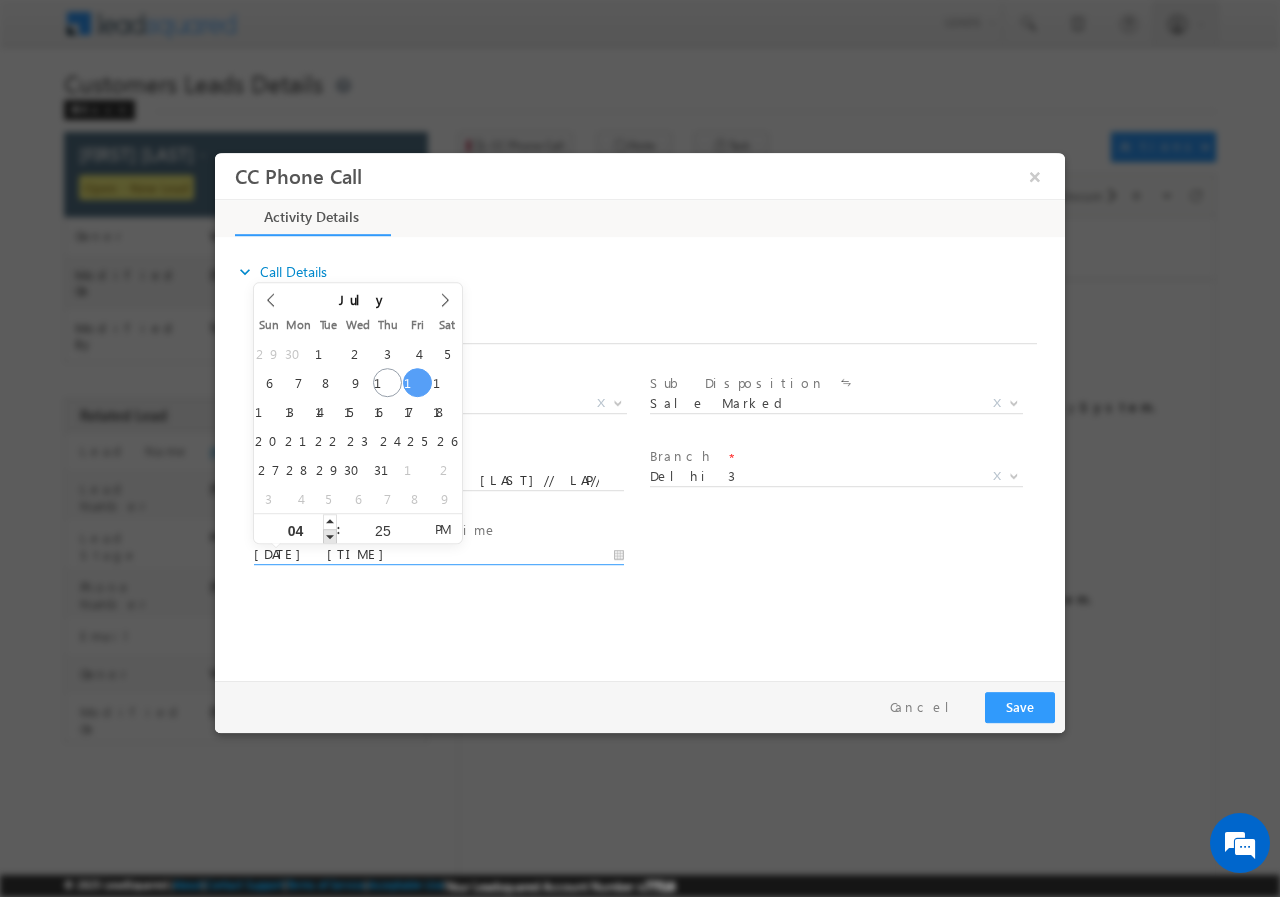 click at bounding box center [330, 535] 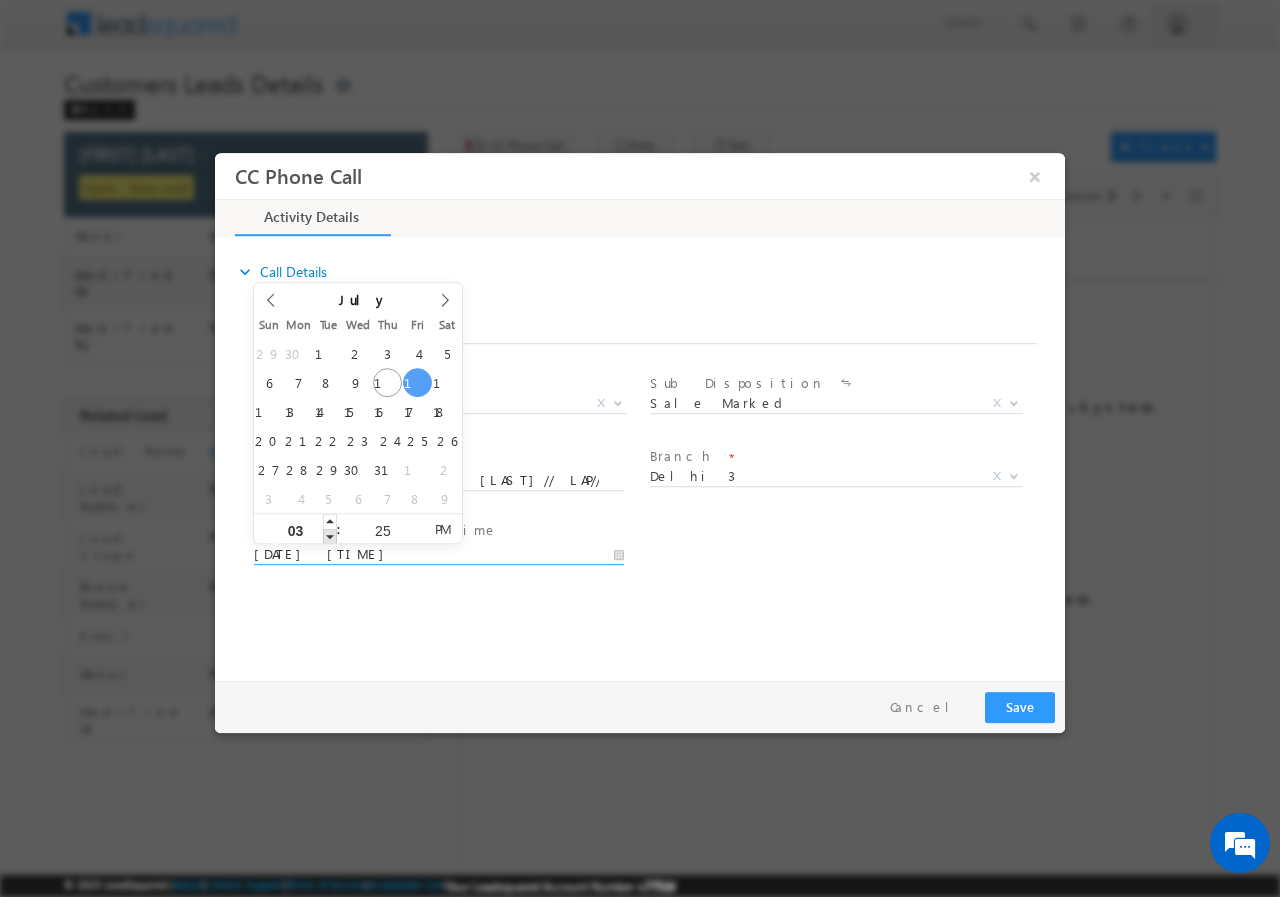 click at bounding box center (330, 535) 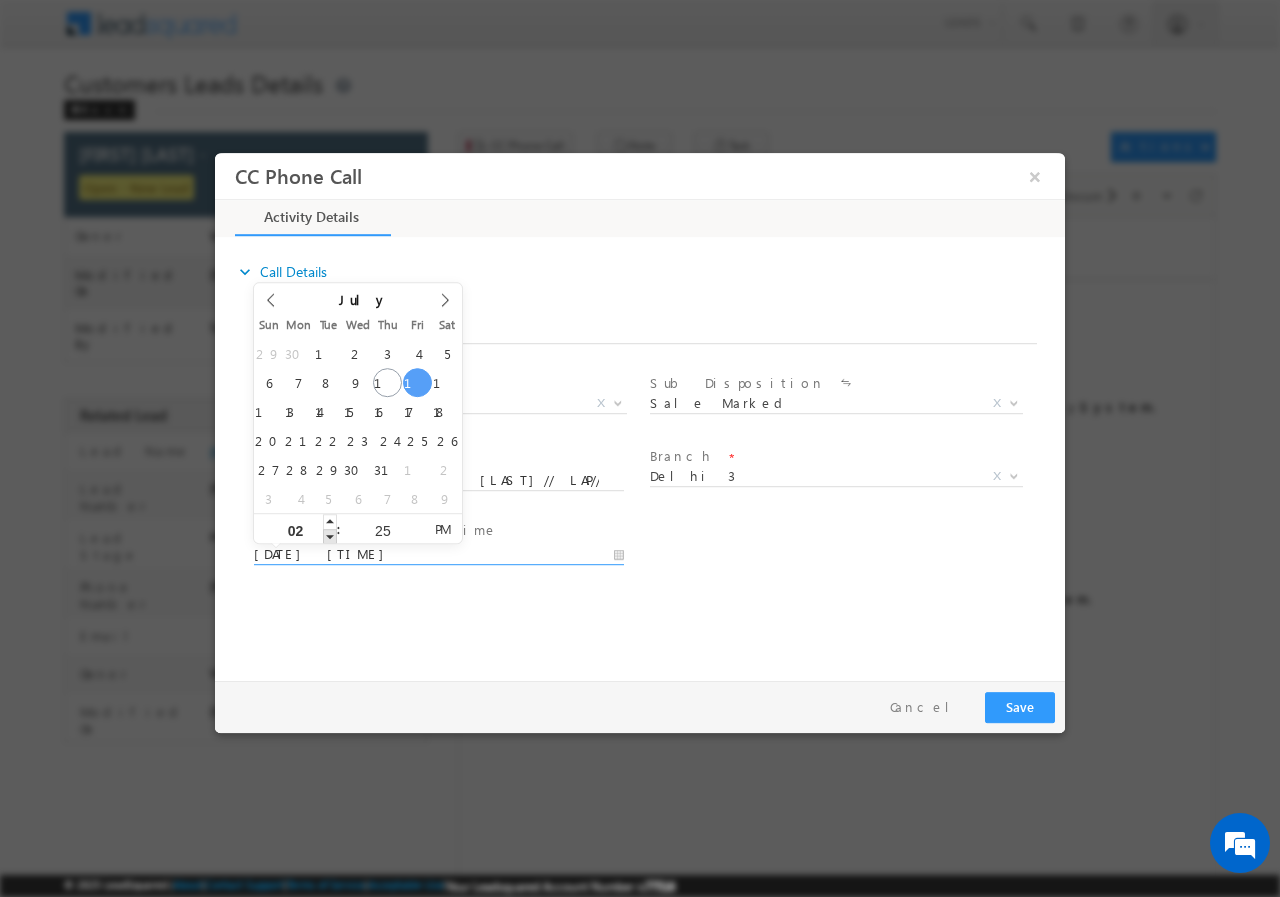 click at bounding box center [330, 535] 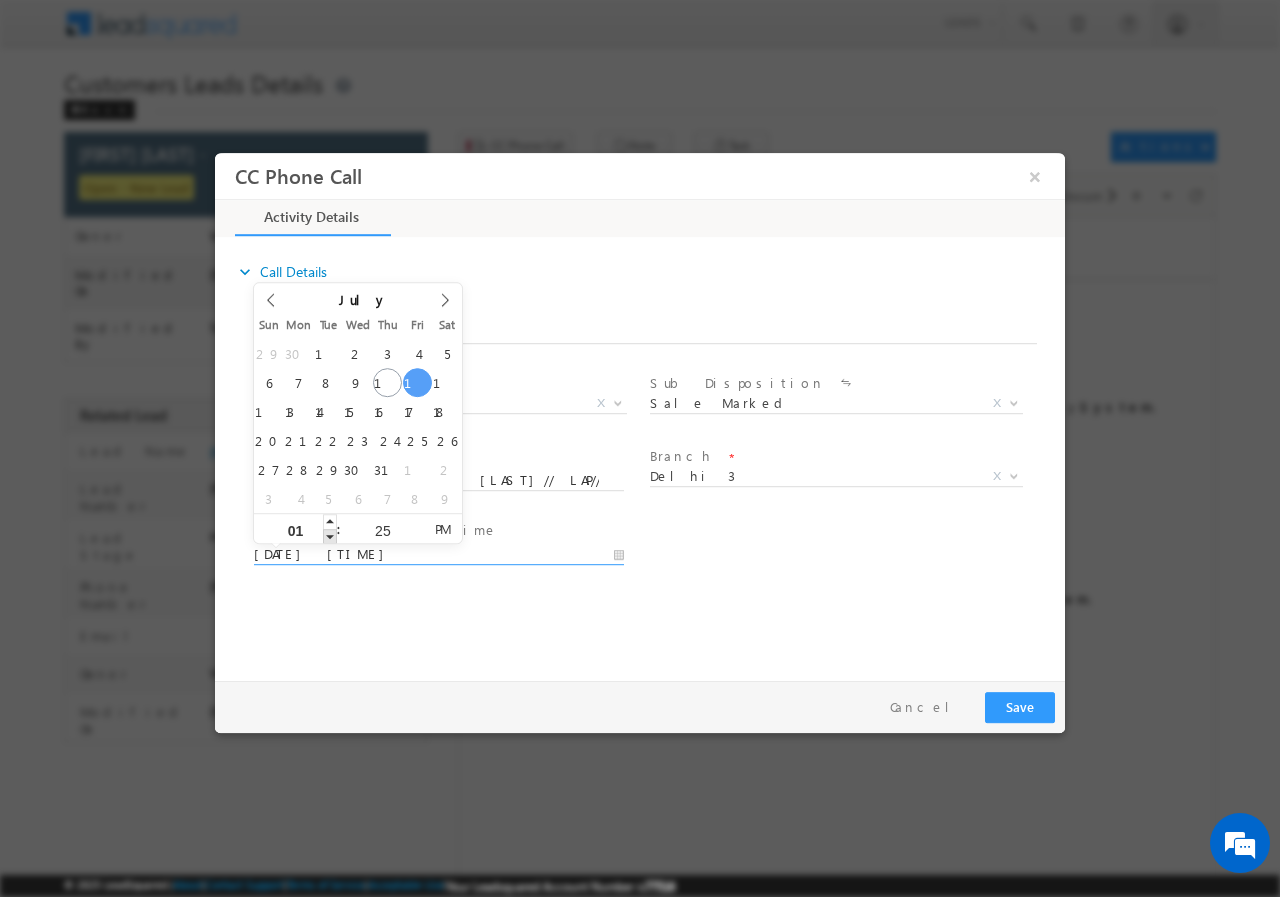 click at bounding box center [330, 535] 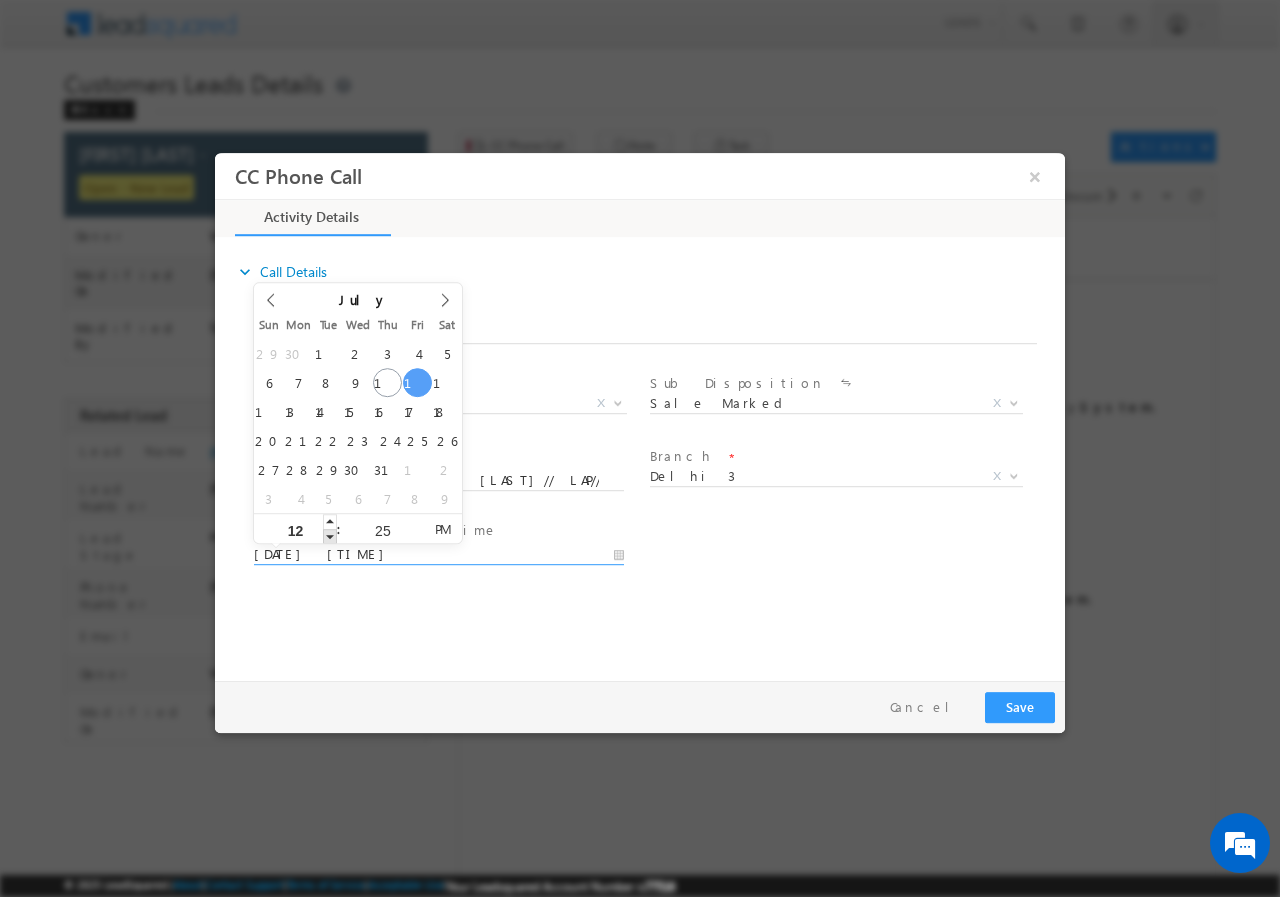 click at bounding box center [330, 535] 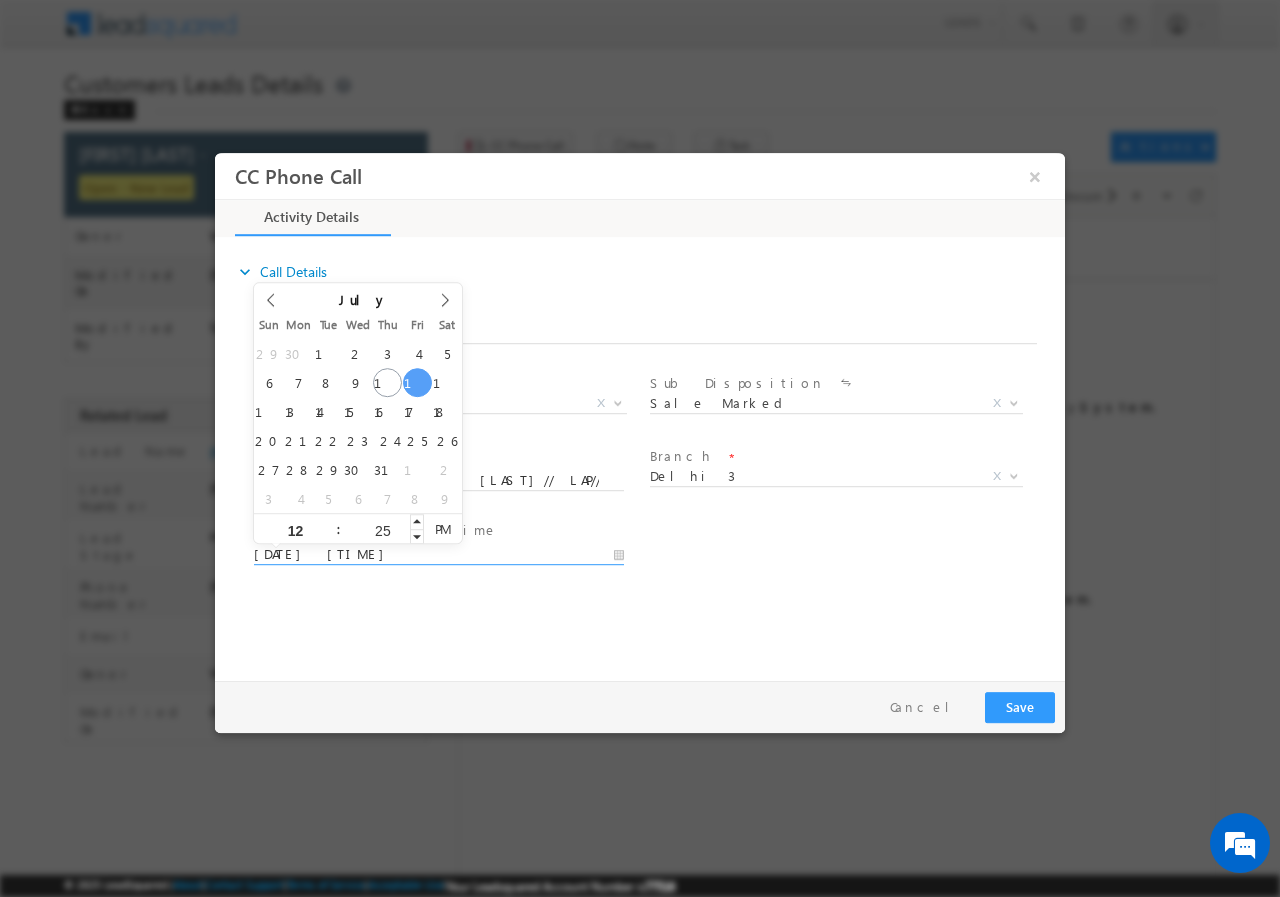 click on "25" at bounding box center (382, 529) 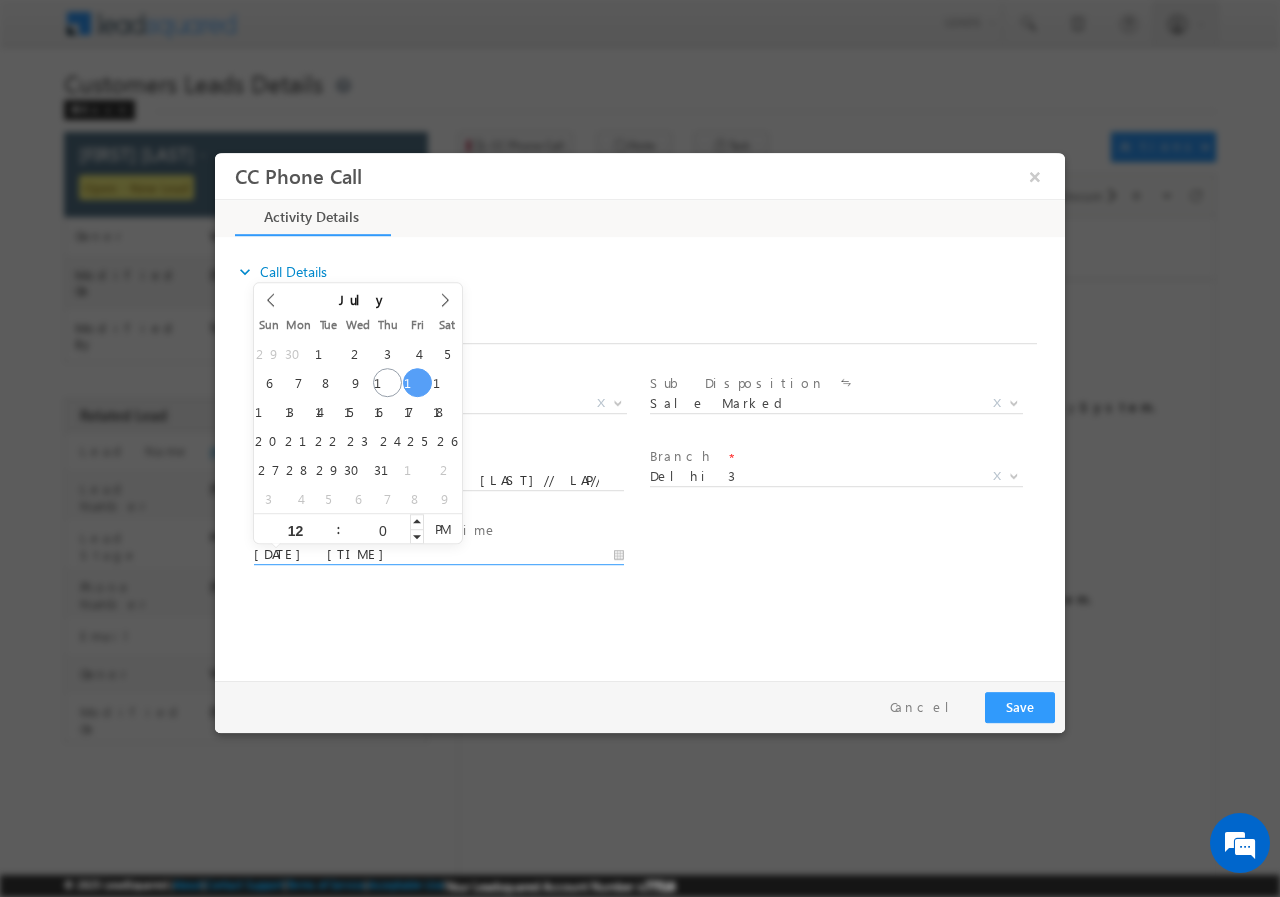 type on "00" 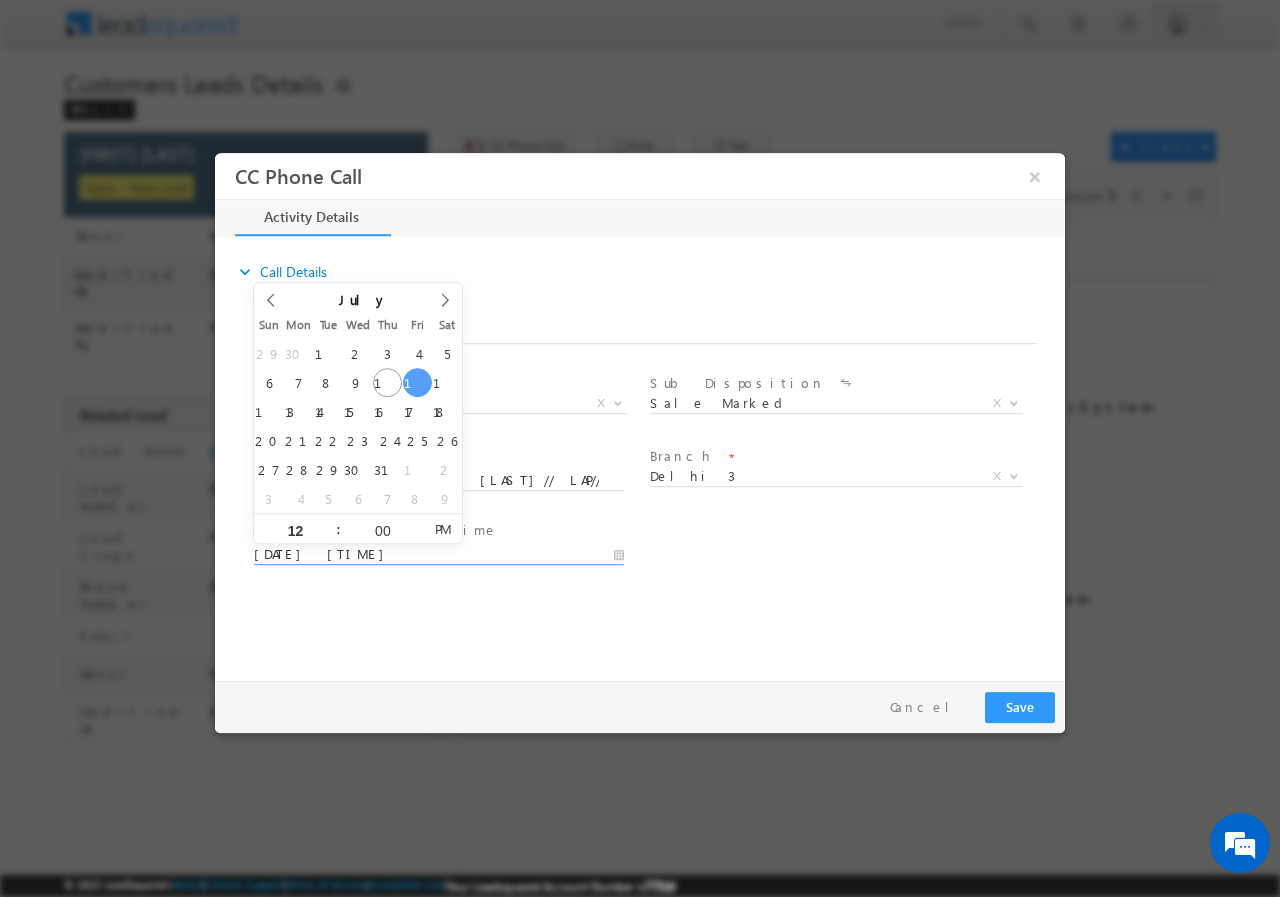 type on "07/11/2025 12:00 PM" 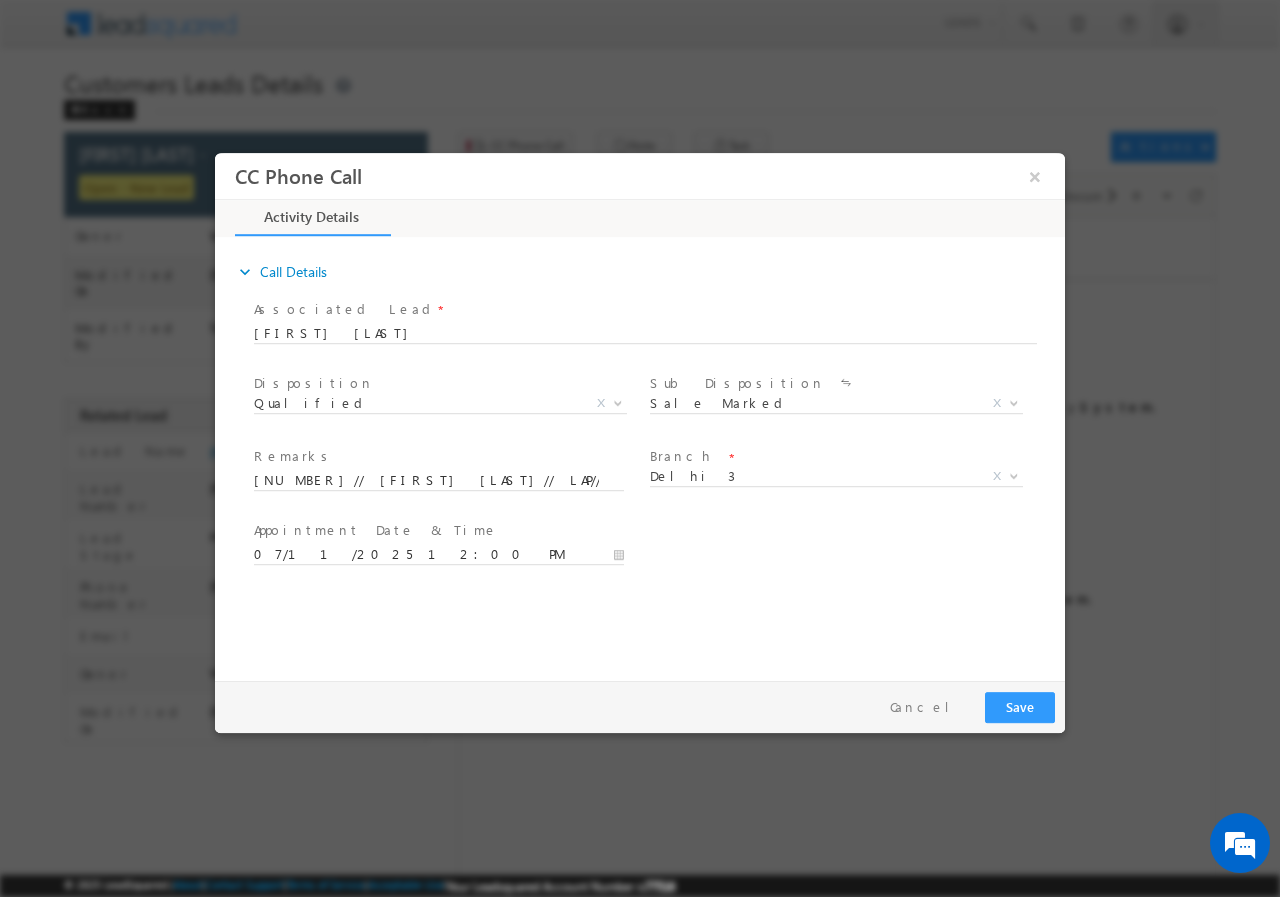 click on "User Branch
*
Appointment Date & Time
*
07/11/2025 12:00 PM" at bounding box center [657, 552] 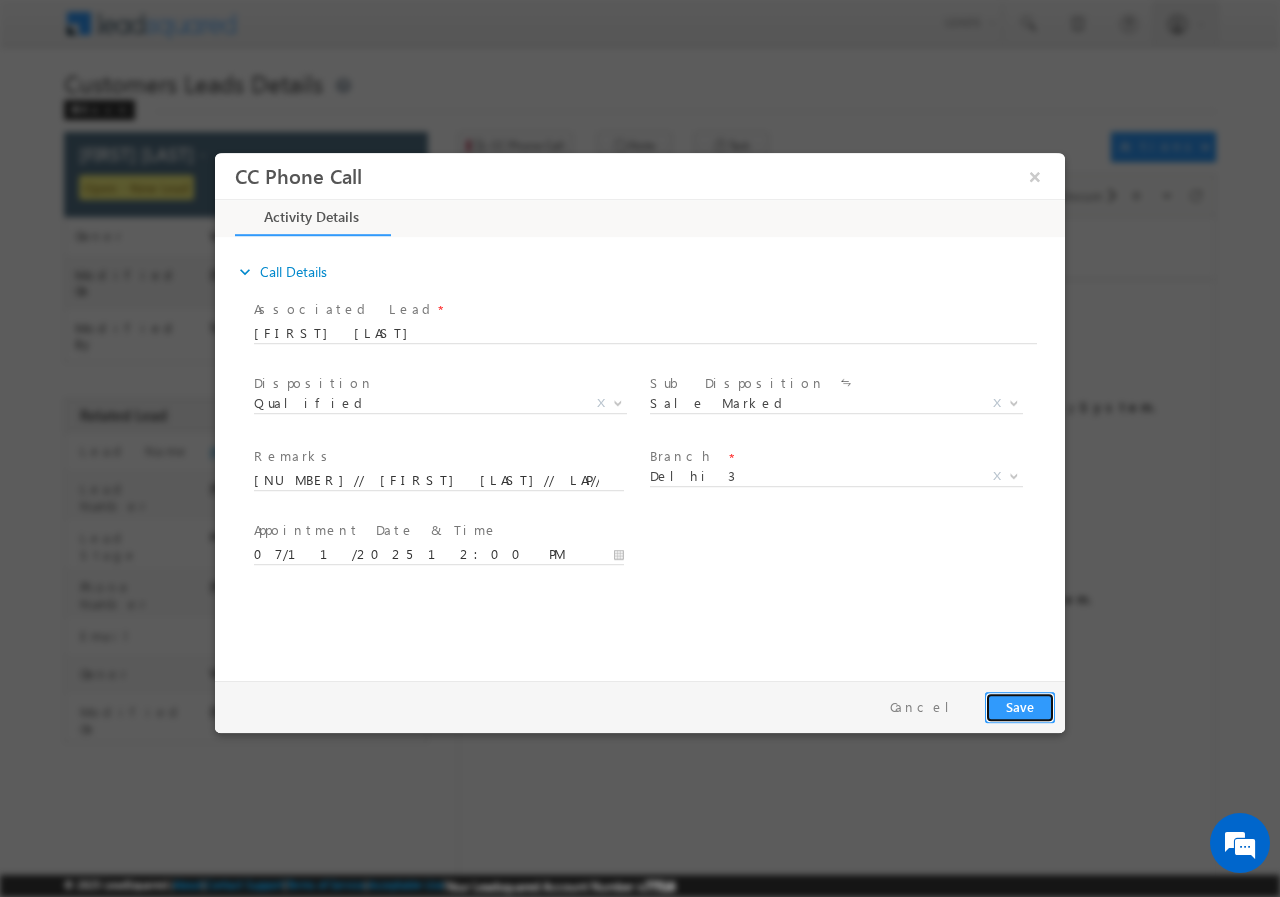 click on "Save" at bounding box center (1020, 706) 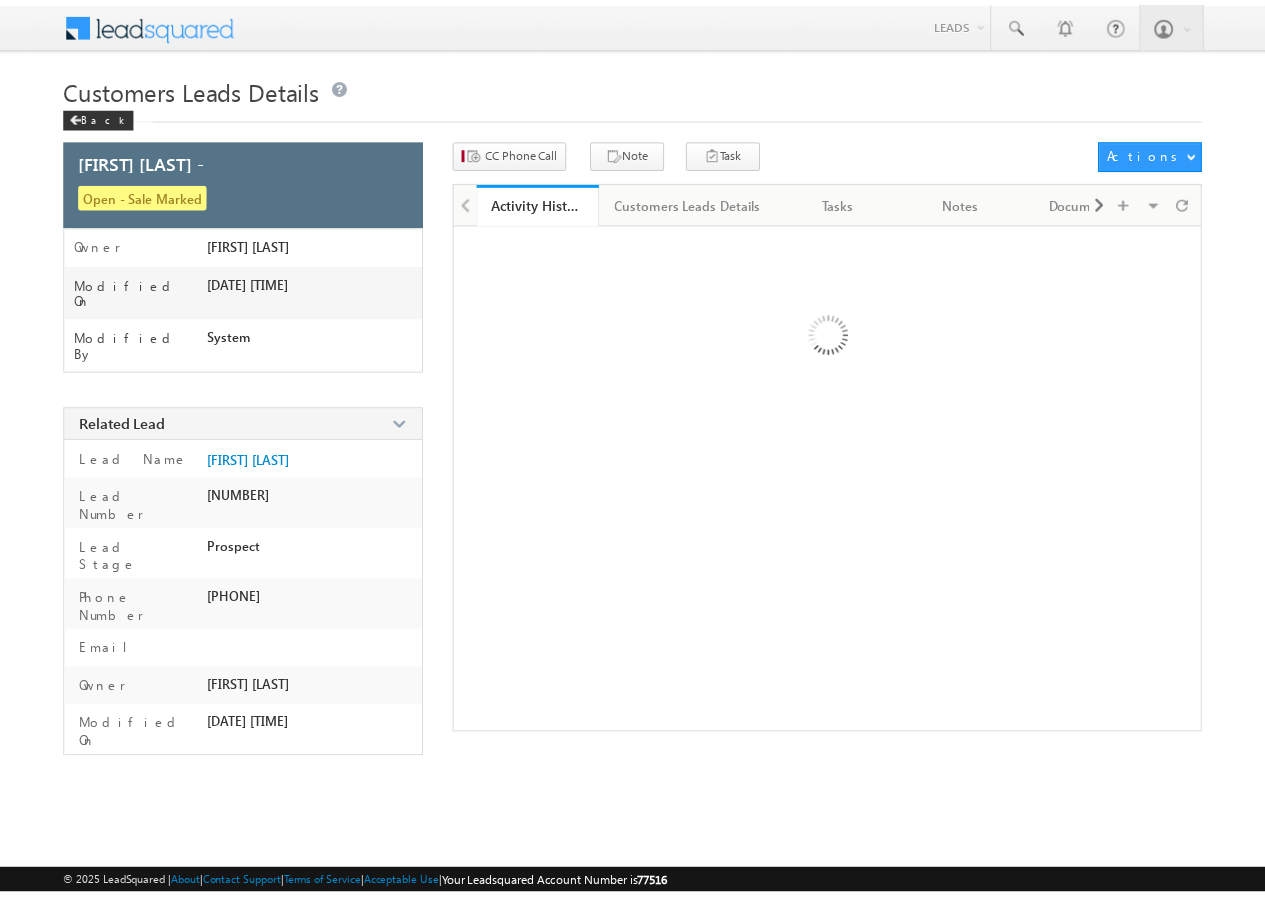 scroll, scrollTop: 0, scrollLeft: 0, axis: both 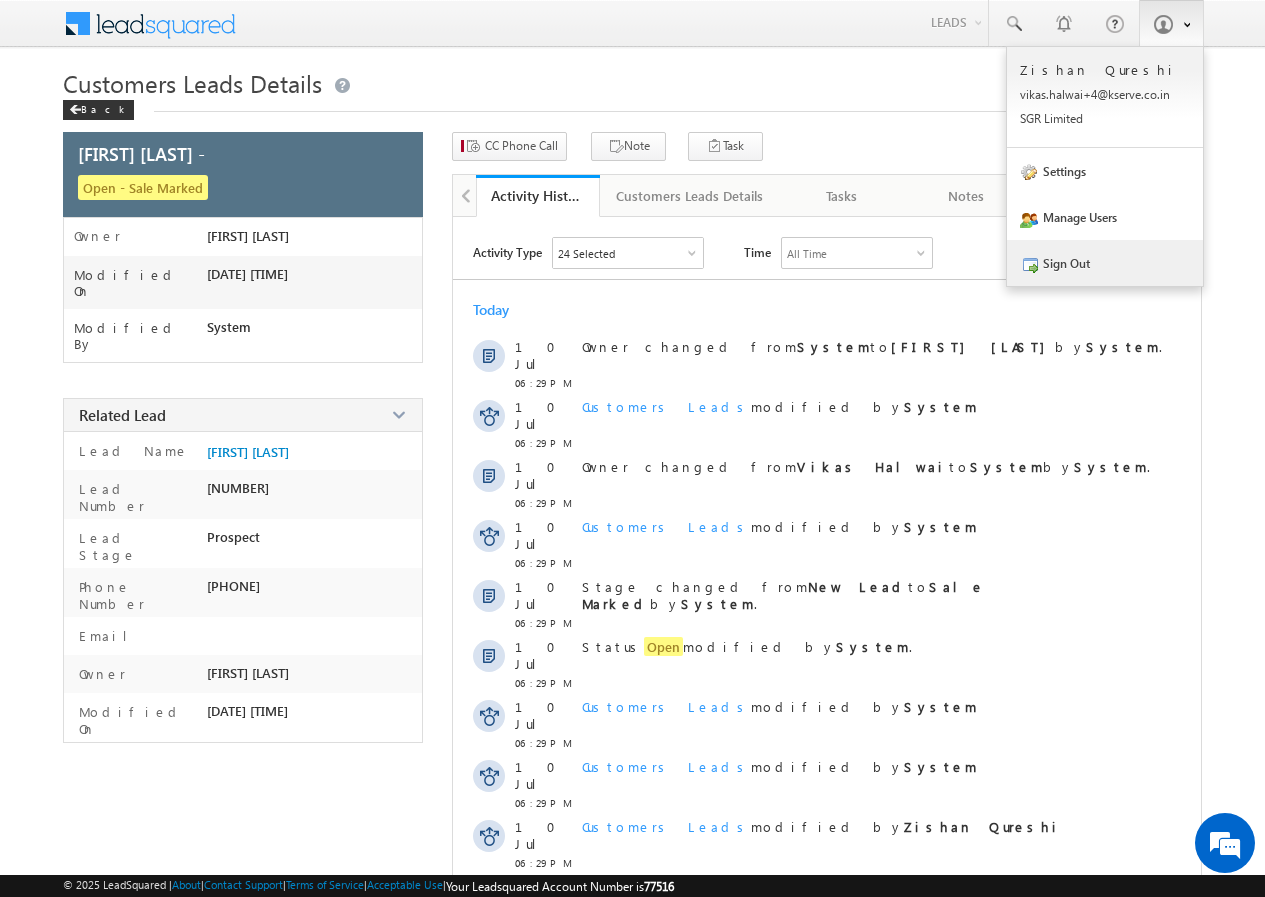 click on "Sign Out" at bounding box center [1105, 263] 